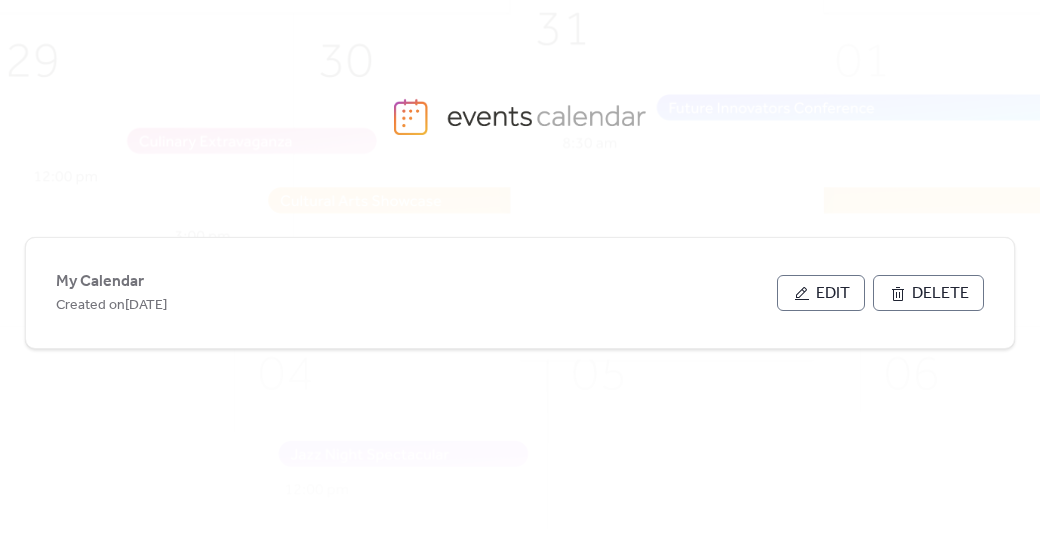 scroll, scrollTop: 0, scrollLeft: 0, axis: both 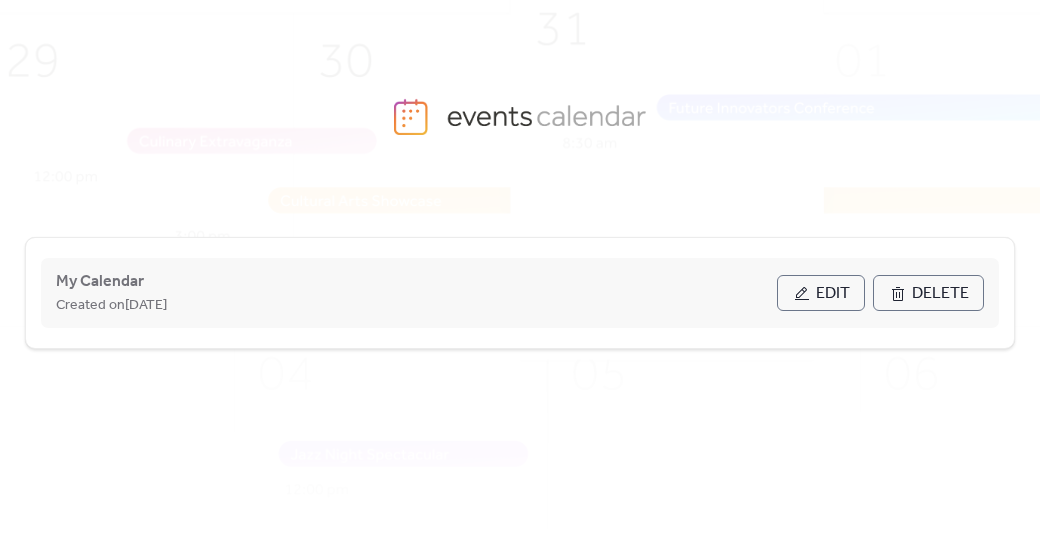 click on "Edit" at bounding box center [833, 294] 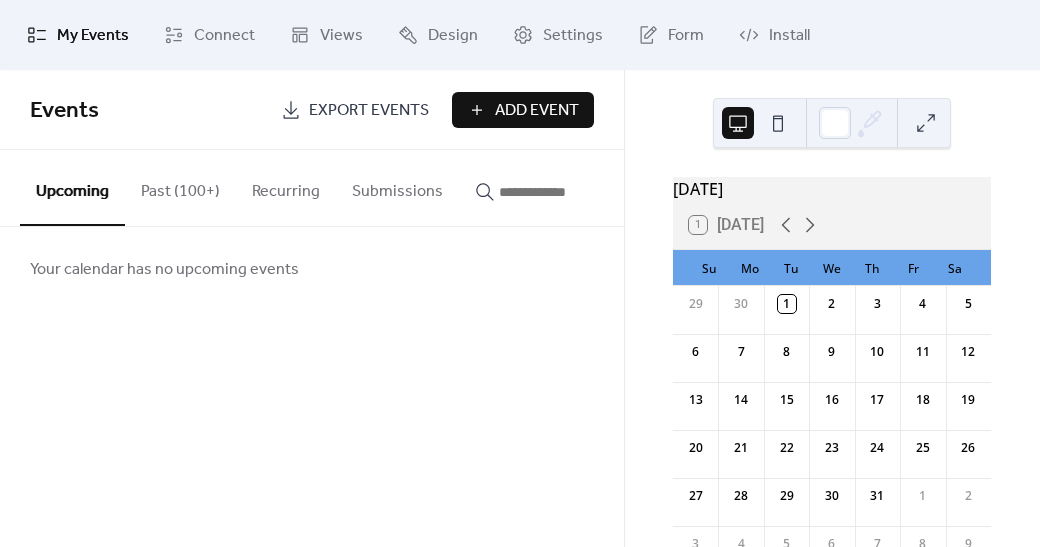 click on "Add Event" at bounding box center (523, 110) 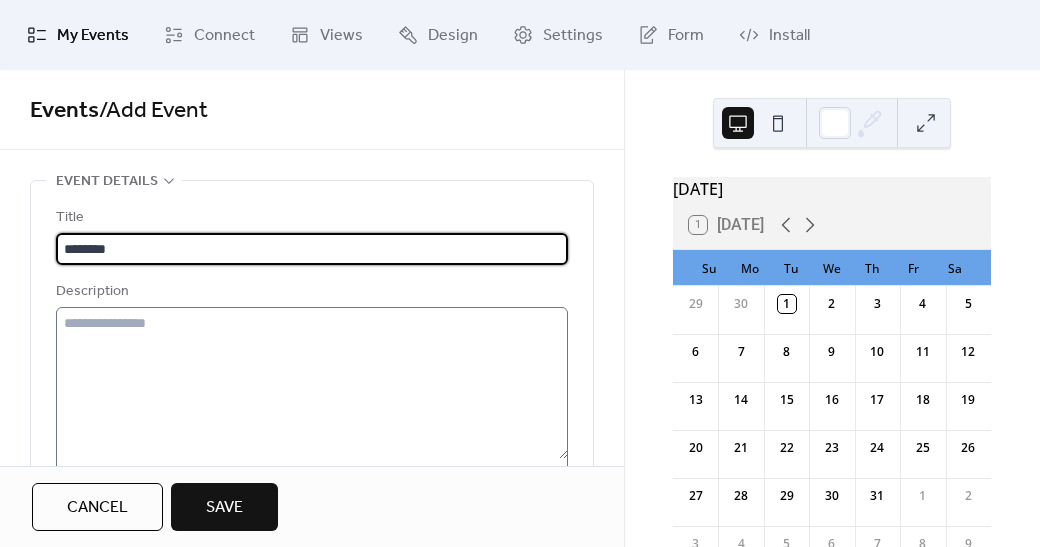 type on "********" 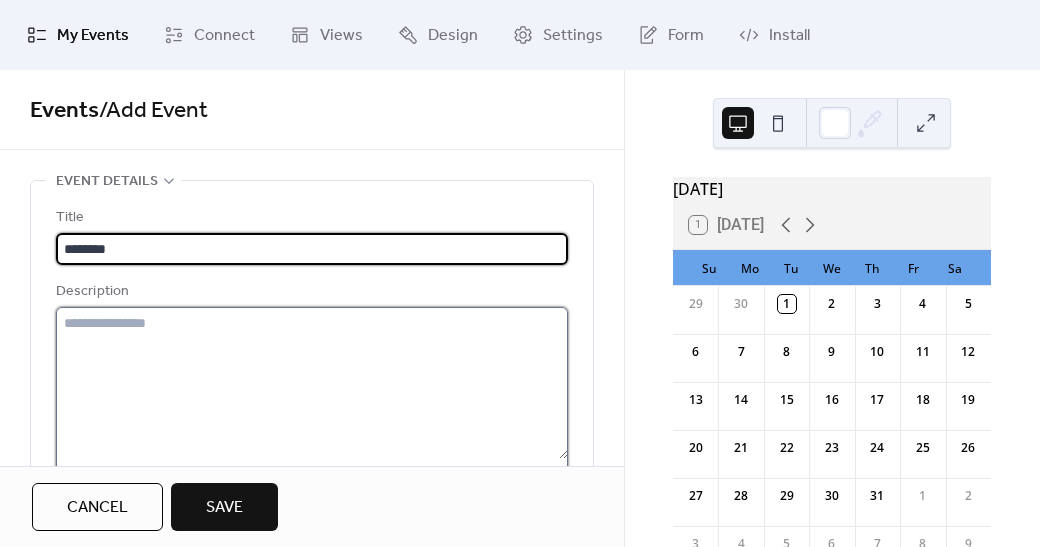 click at bounding box center [312, 383] 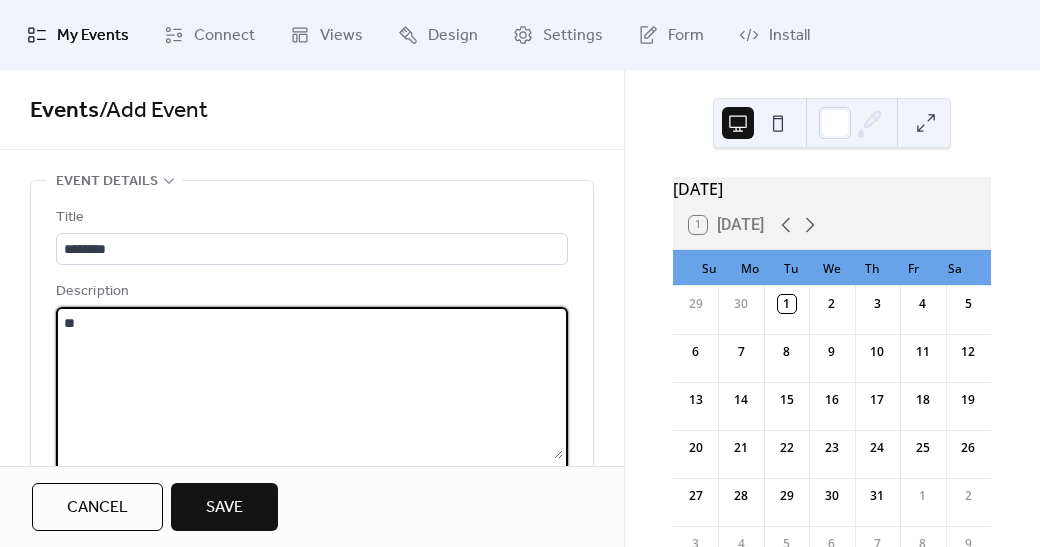 type on "*" 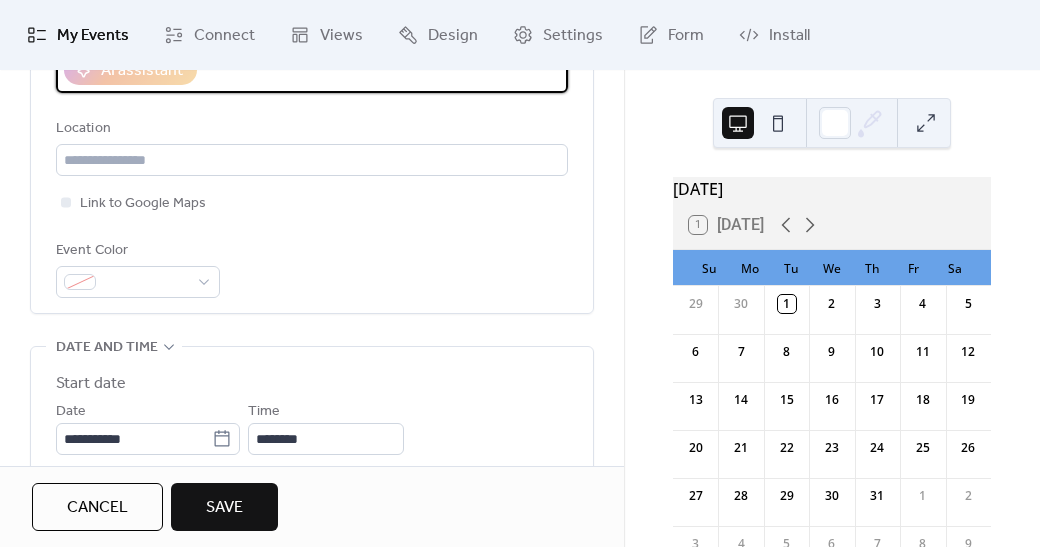 scroll, scrollTop: 417, scrollLeft: 0, axis: vertical 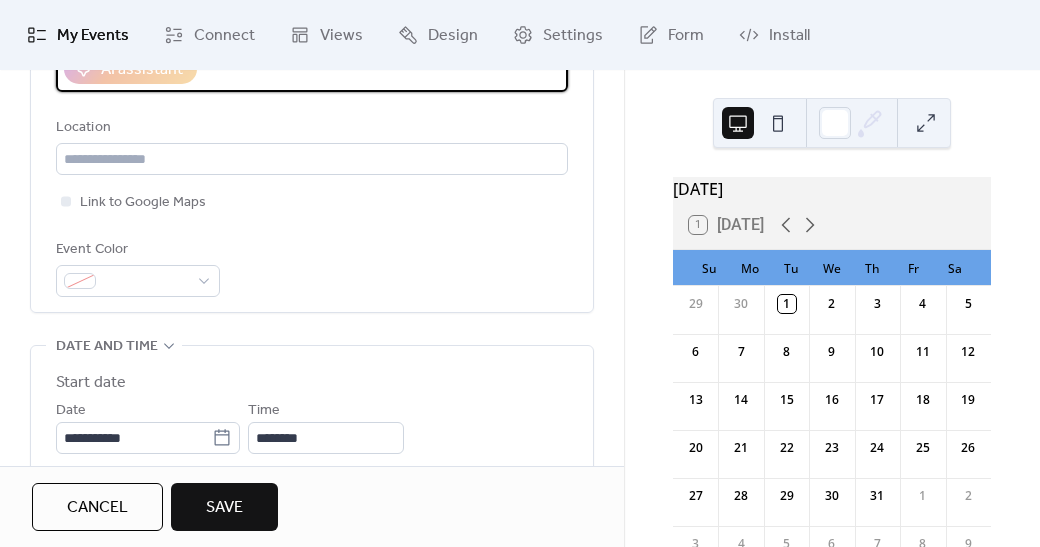 type on "**********" 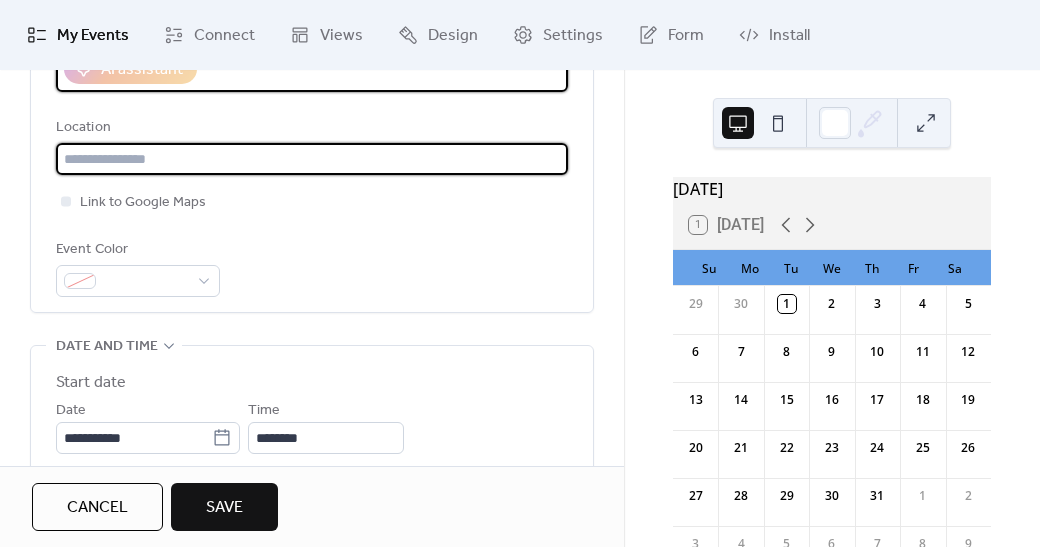 click at bounding box center [312, 159] 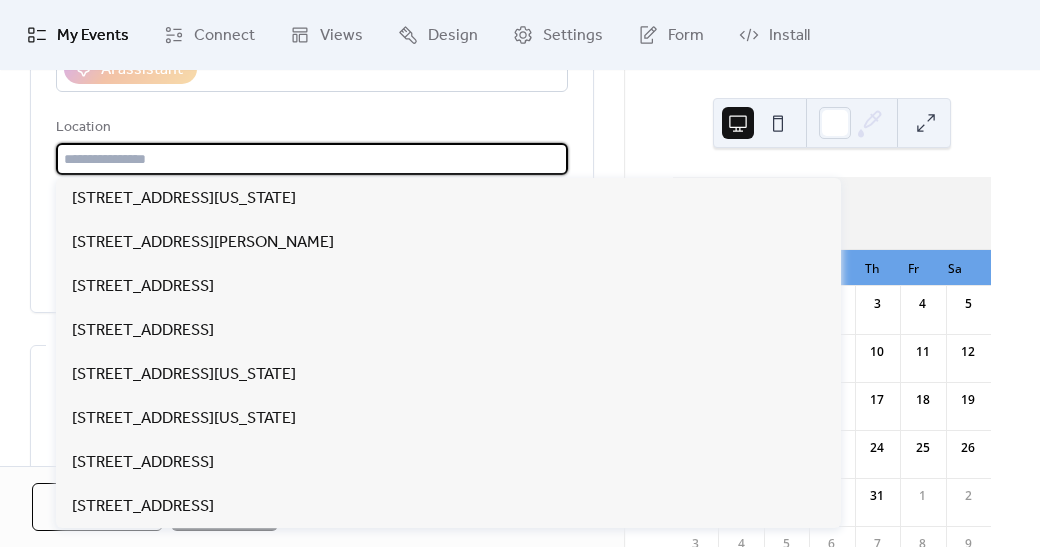 click on "Event Color" at bounding box center [312, 267] 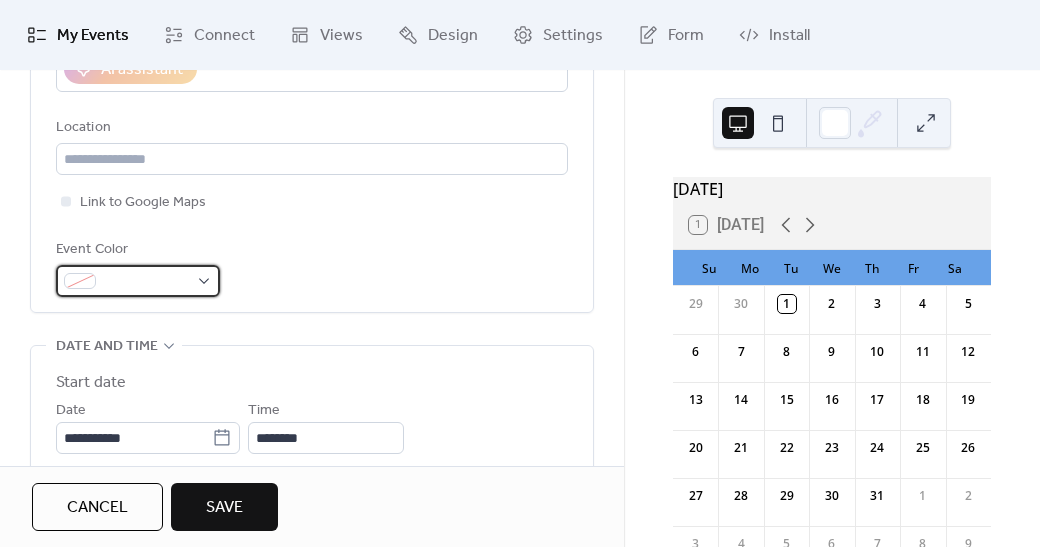 click at bounding box center [146, 282] 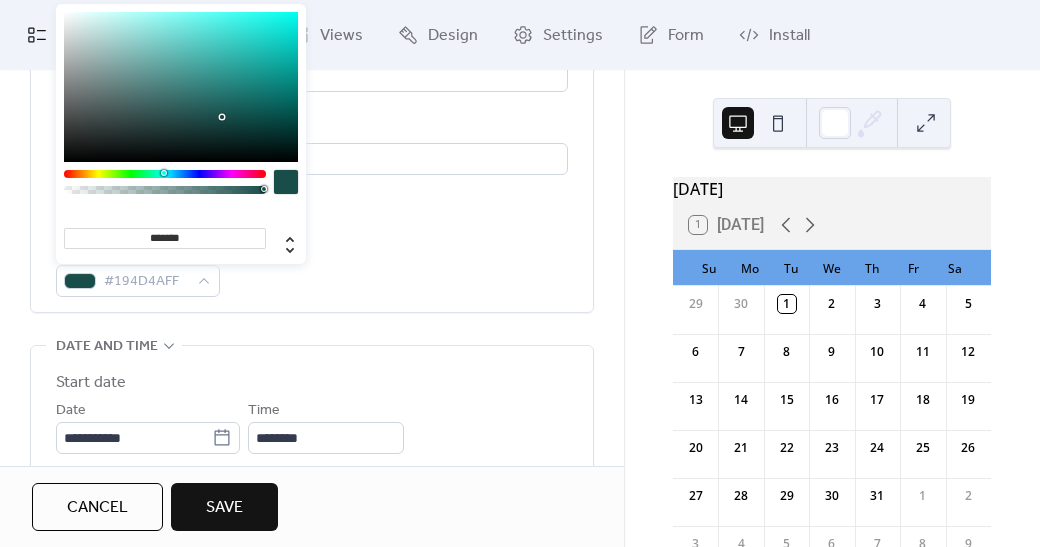 drag, startPoint x: 201, startPoint y: 172, endPoint x: 163, endPoint y: 173, distance: 38.013157 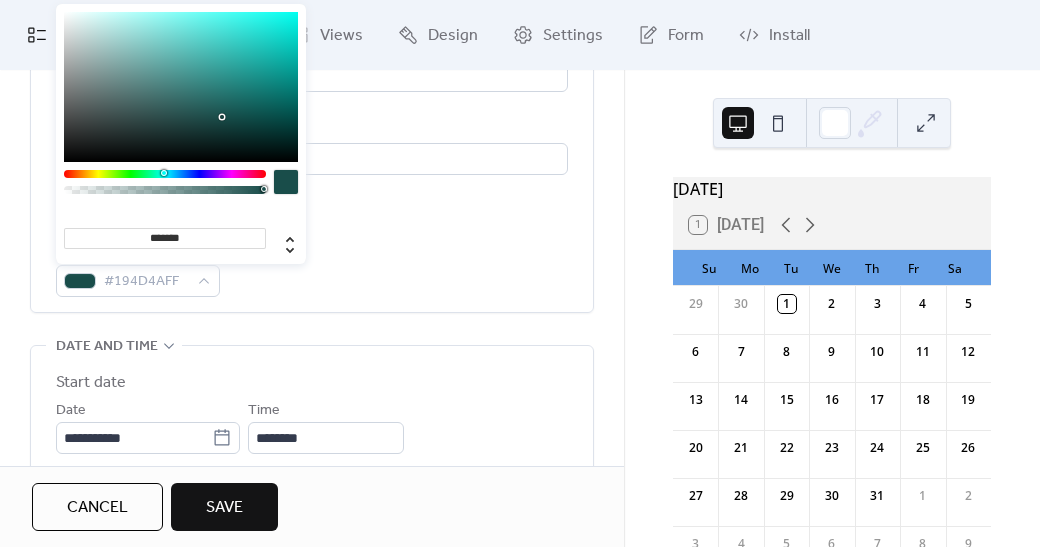 click at bounding box center [164, 173] 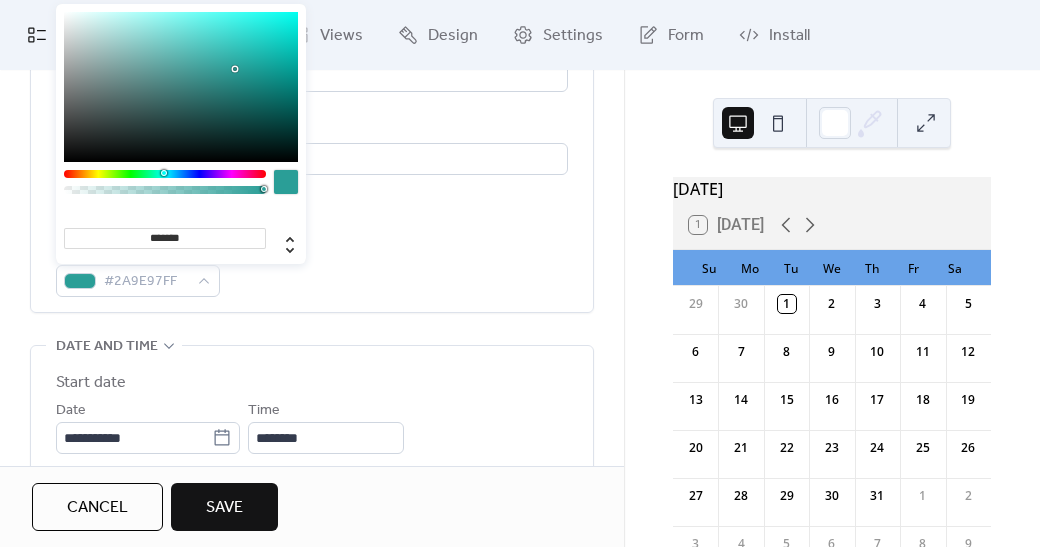 click at bounding box center (181, 87) 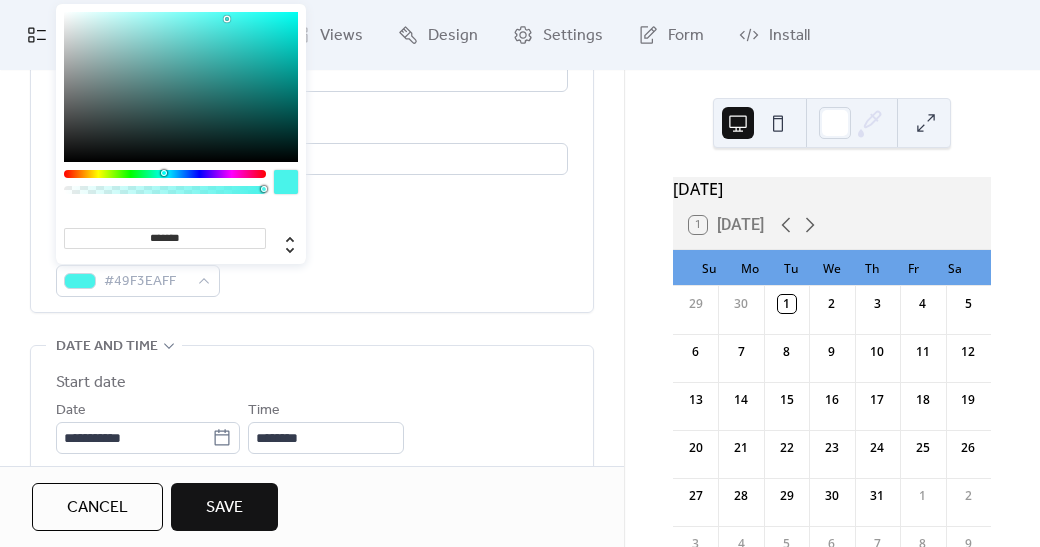 click at bounding box center [181, 87] 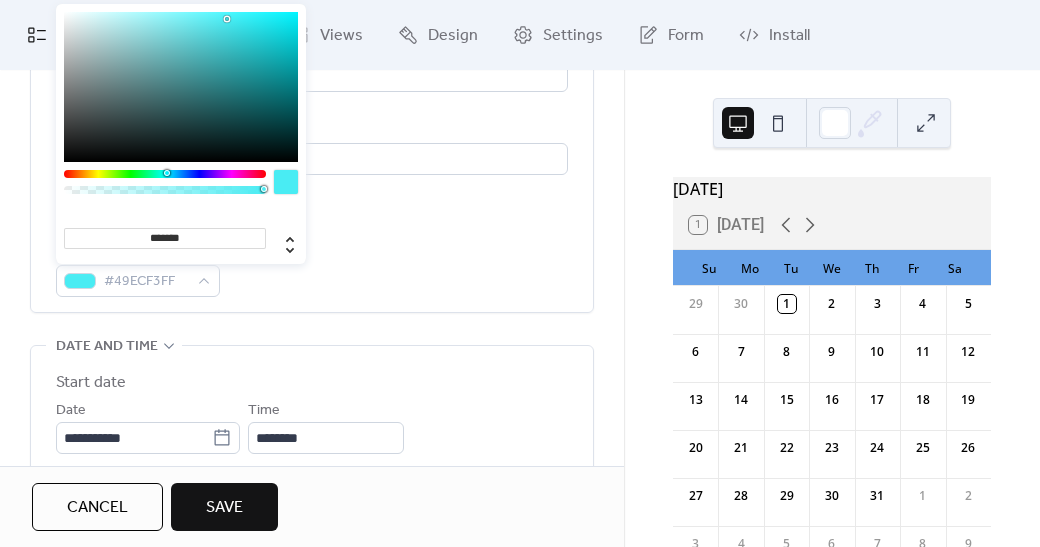 type on "*******" 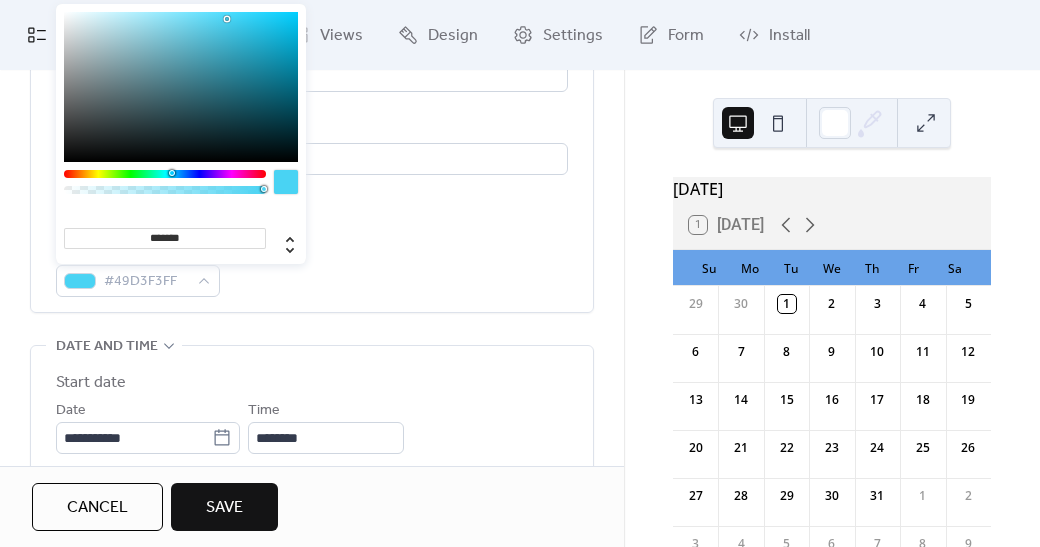 click at bounding box center (165, 174) 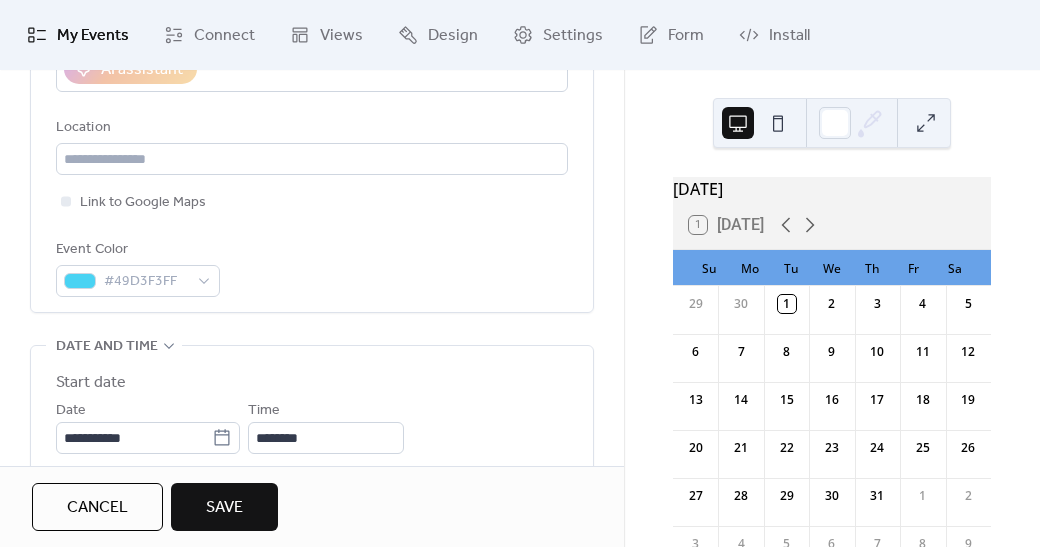 click on "Event Color #49D3F3FF" at bounding box center [312, 267] 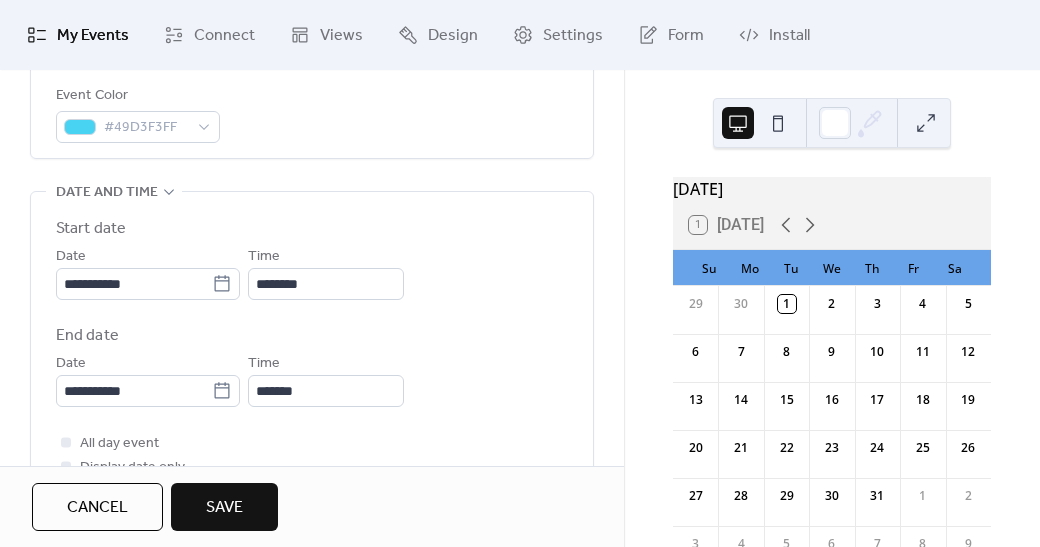 scroll, scrollTop: 576, scrollLeft: 0, axis: vertical 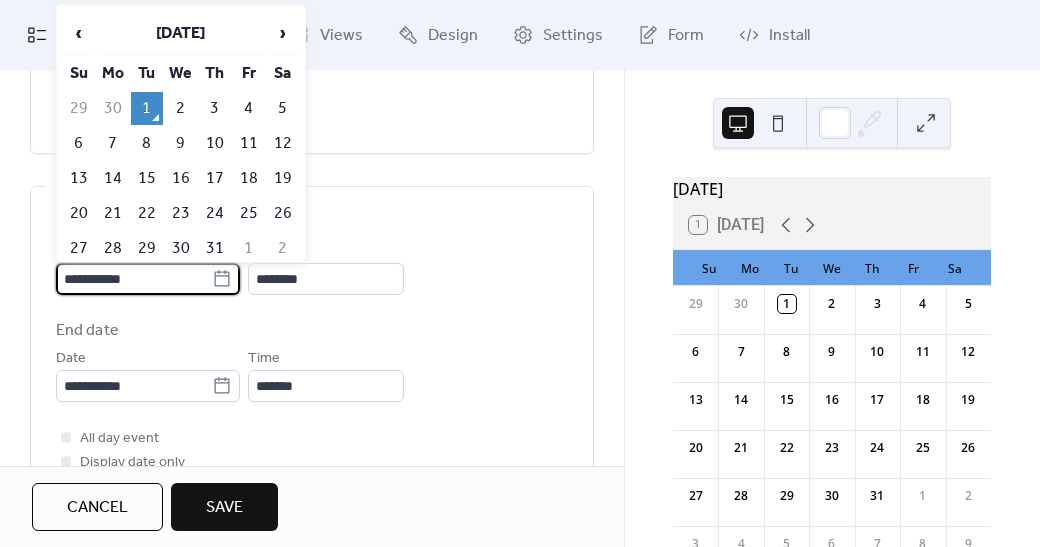 click on "**********" at bounding box center (134, 279) 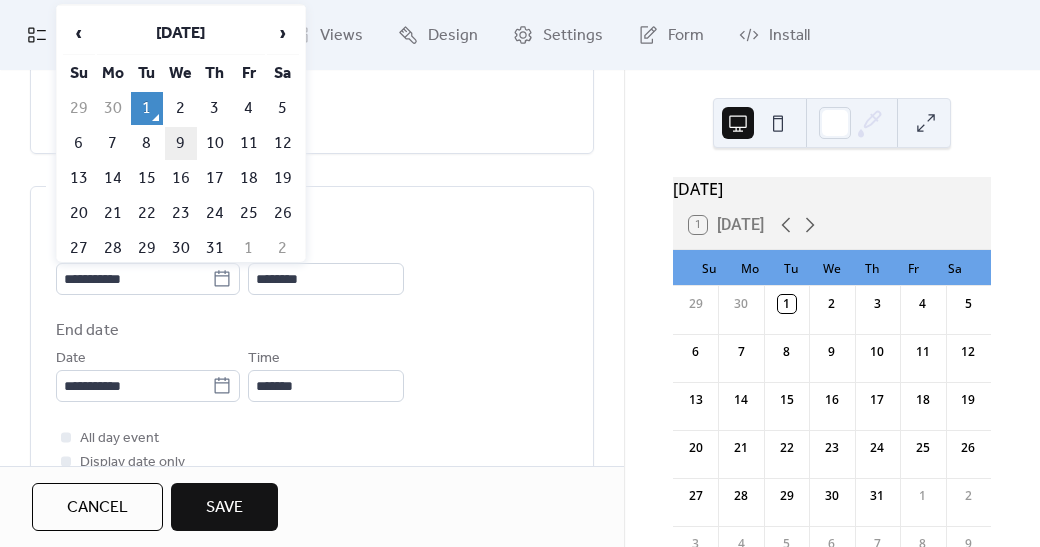 click on "9" at bounding box center [181, 143] 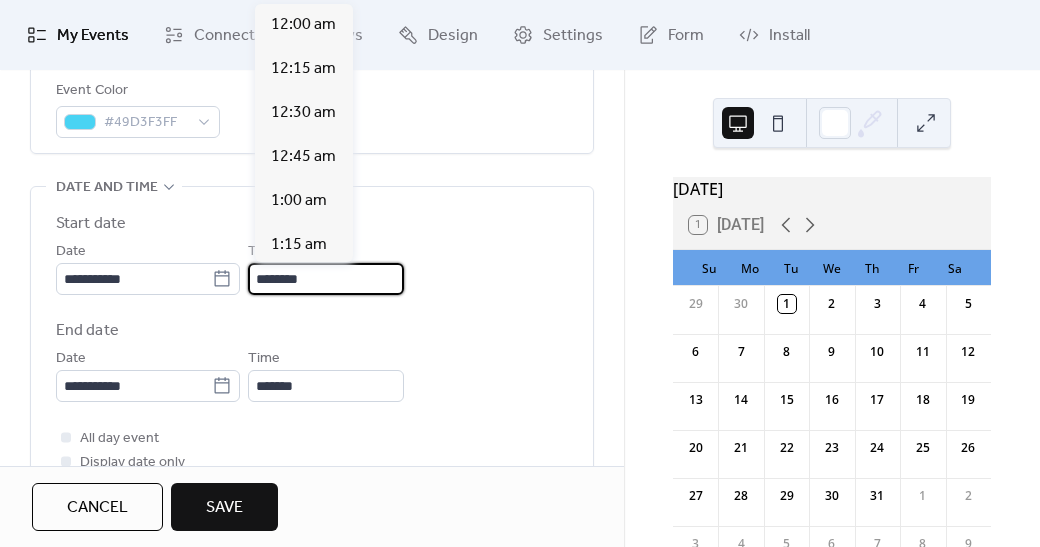 click on "********" at bounding box center [326, 279] 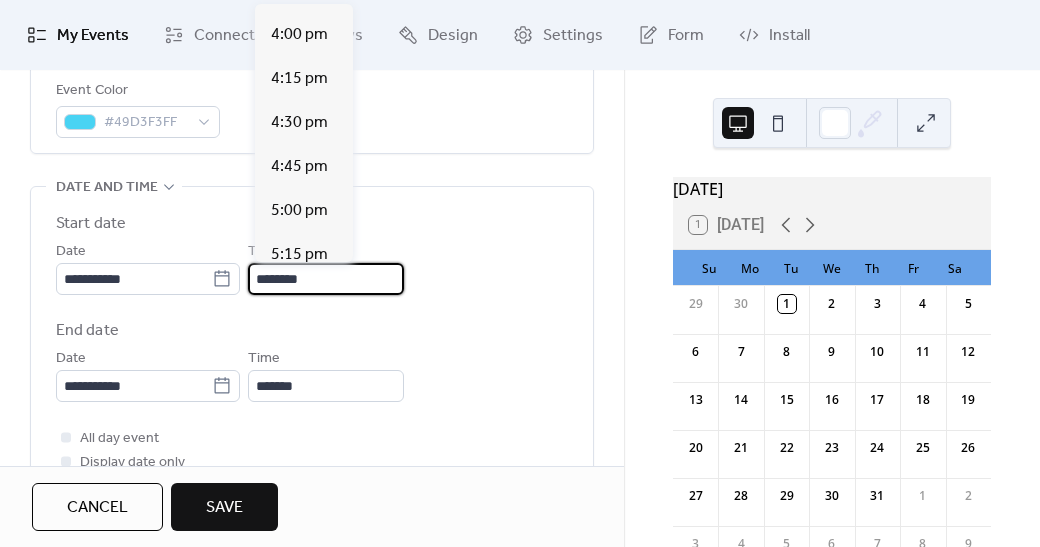 scroll, scrollTop: 2810, scrollLeft: 0, axis: vertical 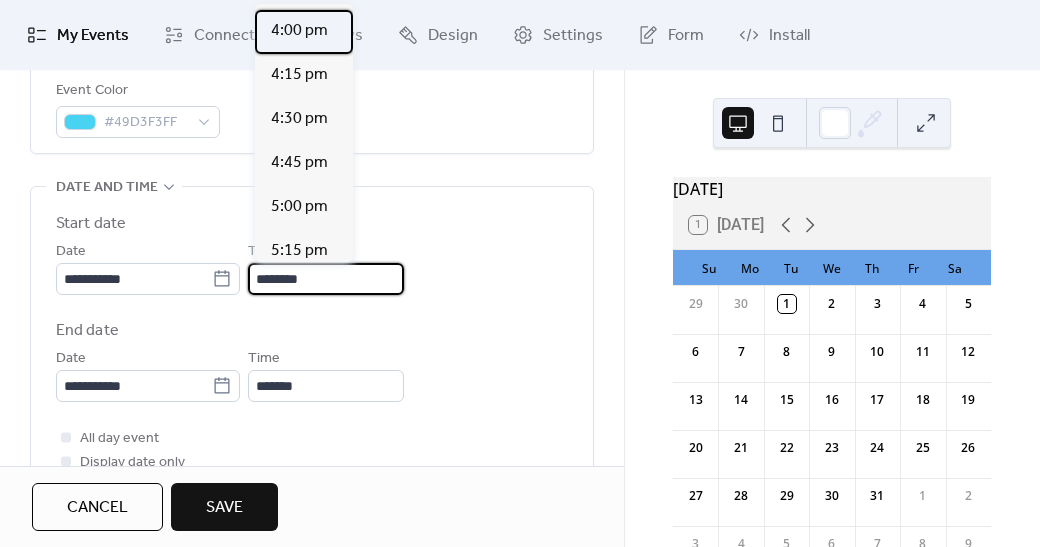 click on "4:00 pm" at bounding box center (299, 31) 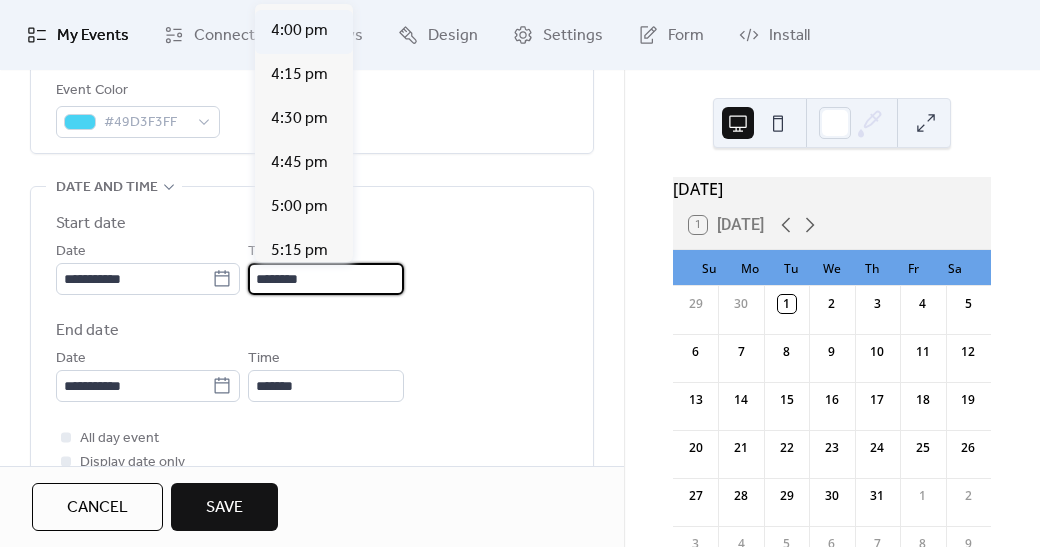 type on "*******" 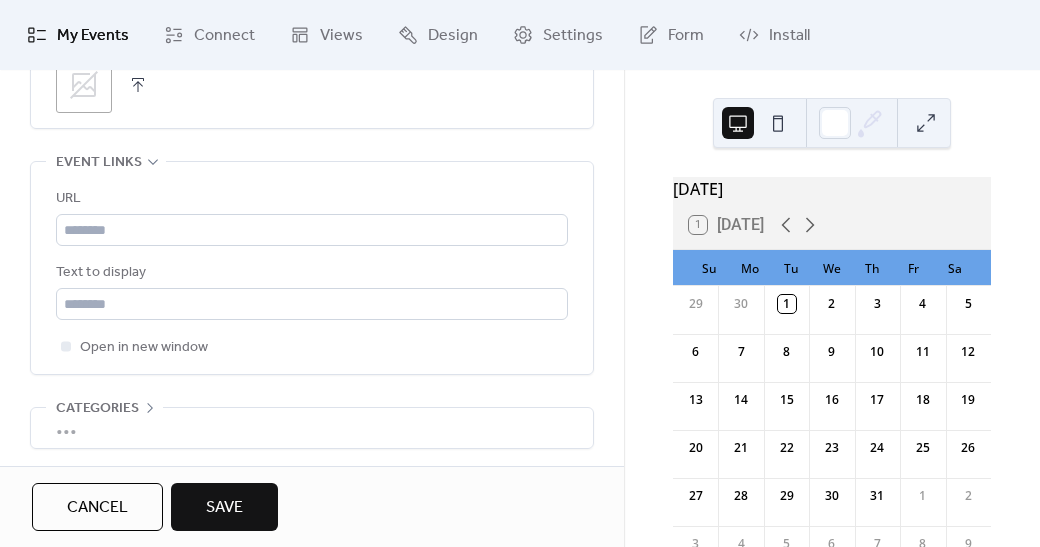 scroll, scrollTop: 1198, scrollLeft: 0, axis: vertical 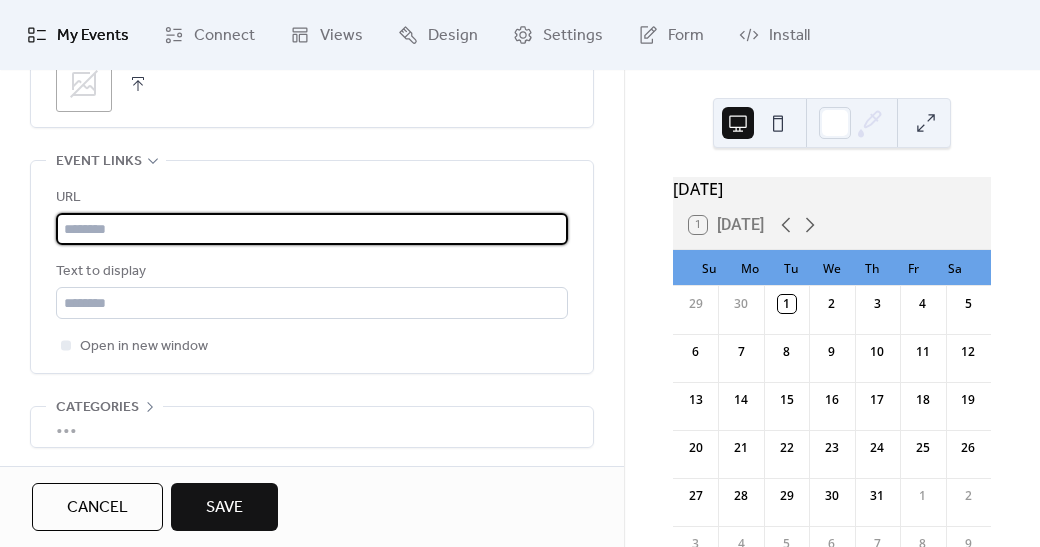 click at bounding box center [312, 229] 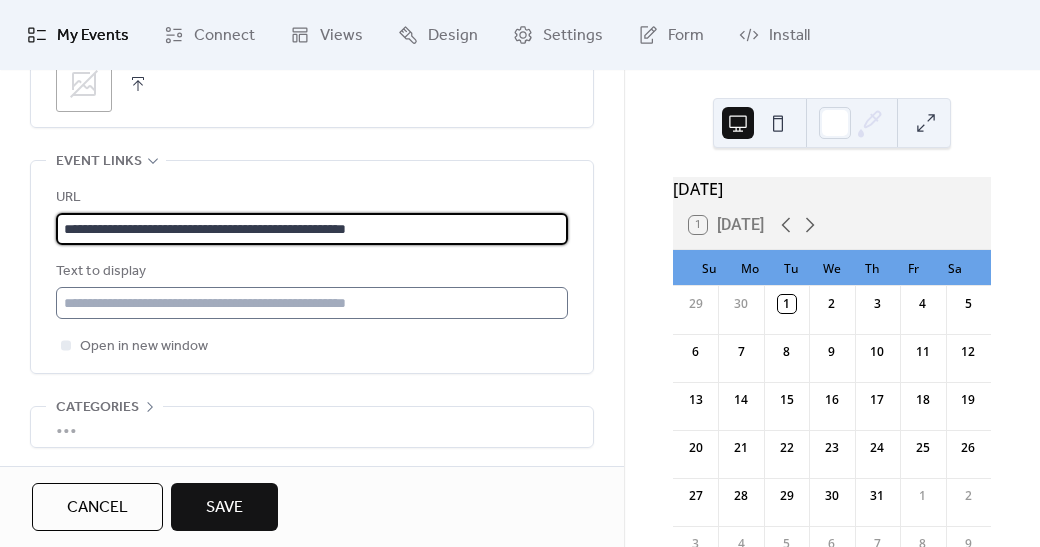 type on "**********" 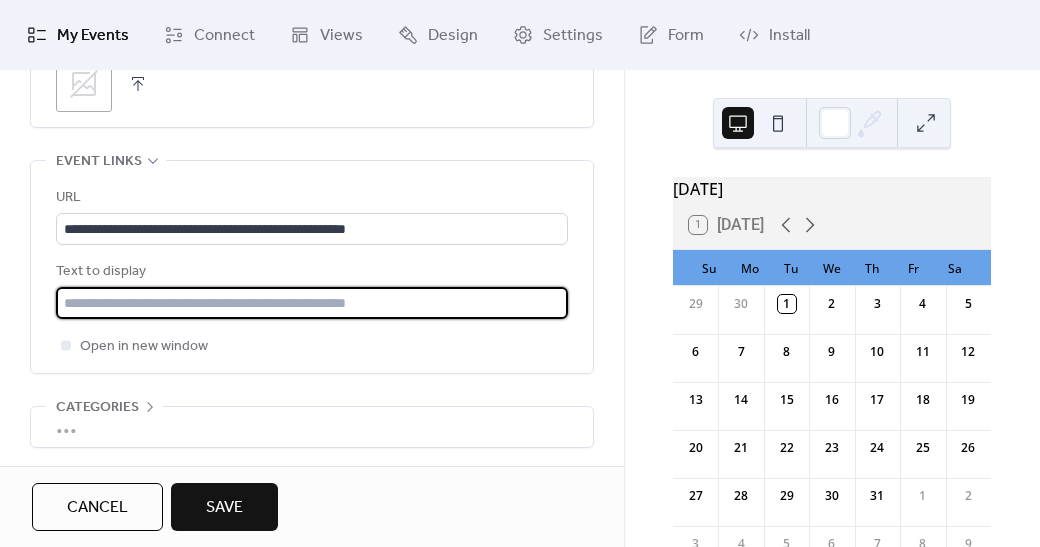 click at bounding box center (312, 303) 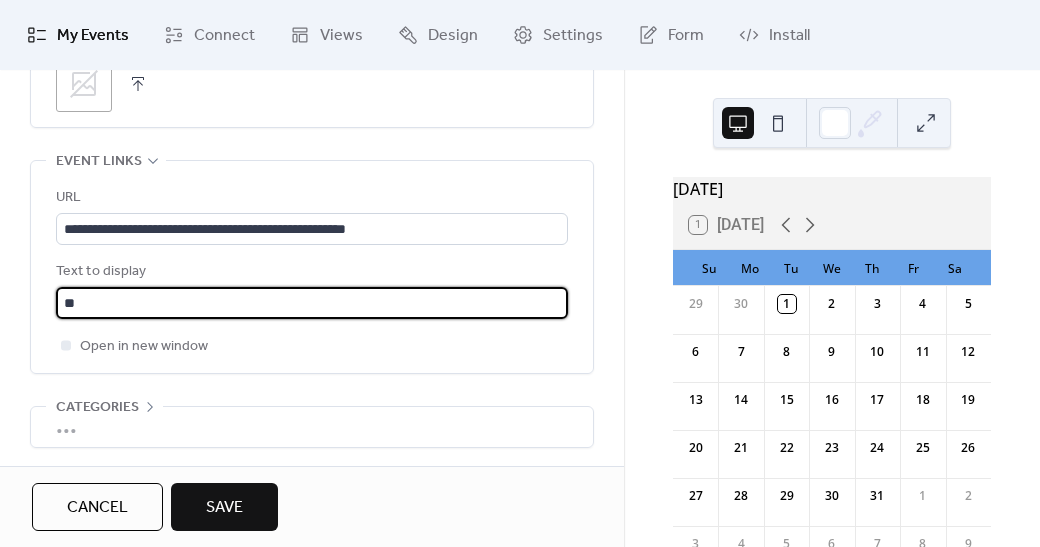 type on "*" 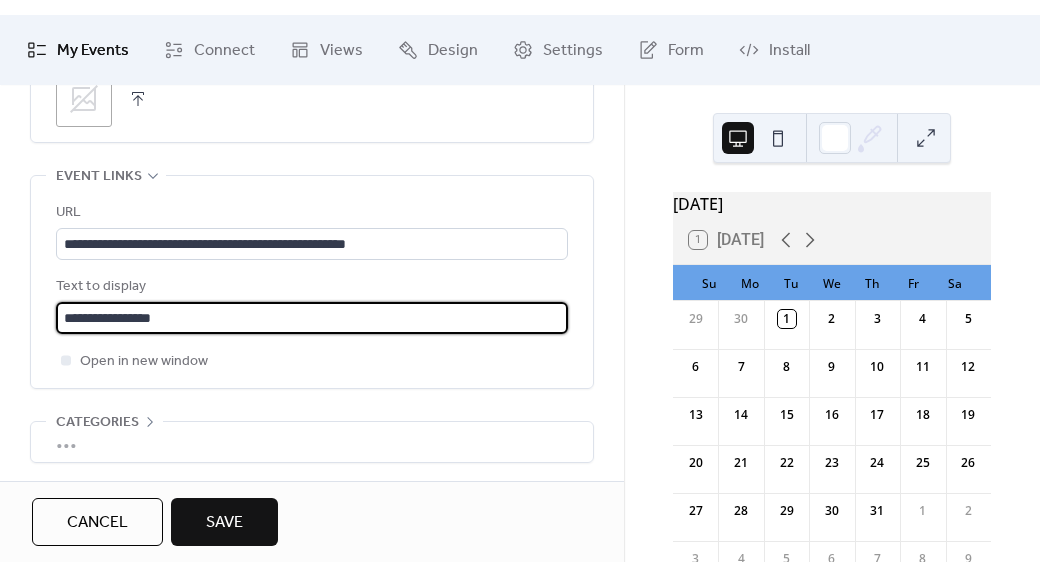 scroll, scrollTop: 1271, scrollLeft: 0, axis: vertical 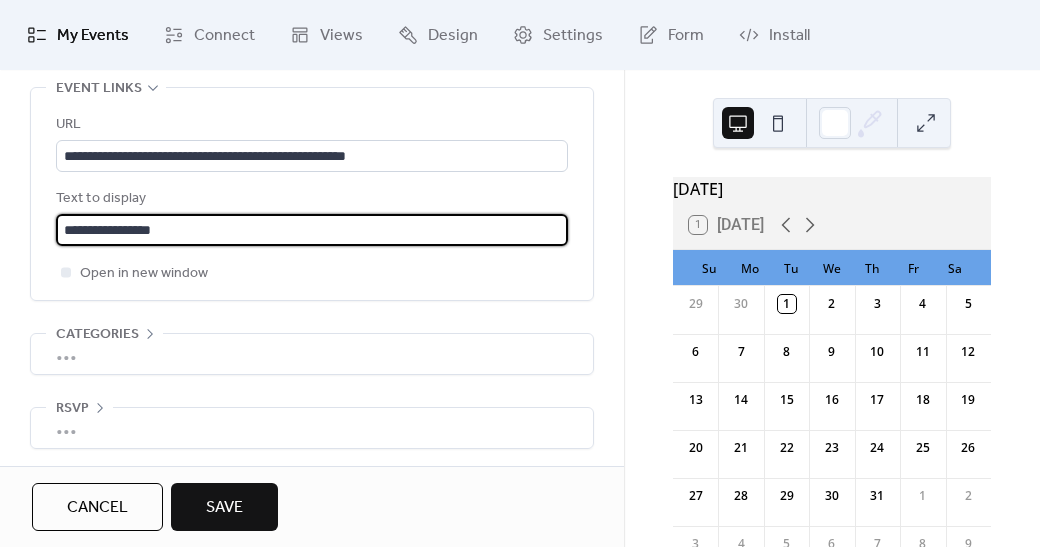 type on "**********" 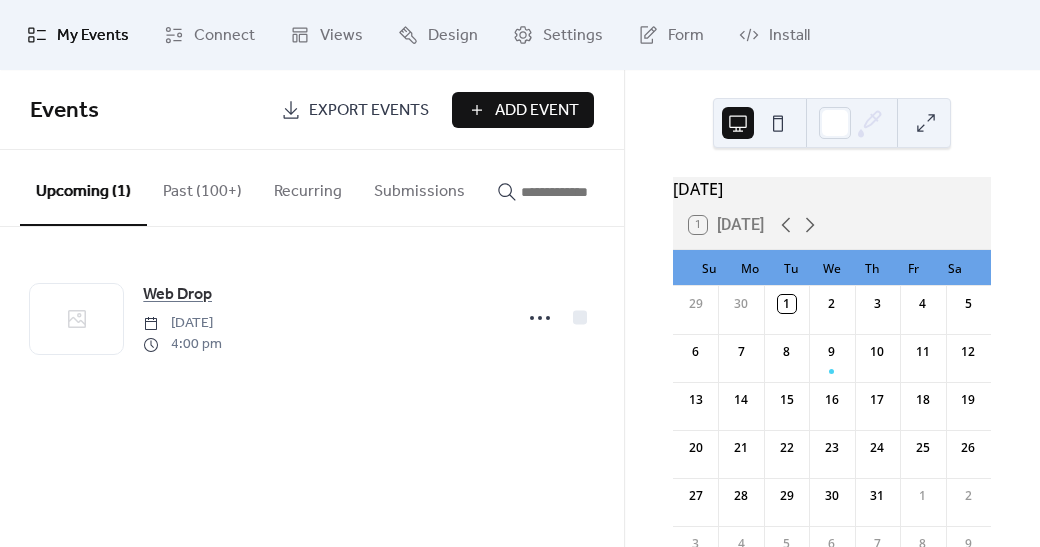 click on "Add Event" at bounding box center [537, 111] 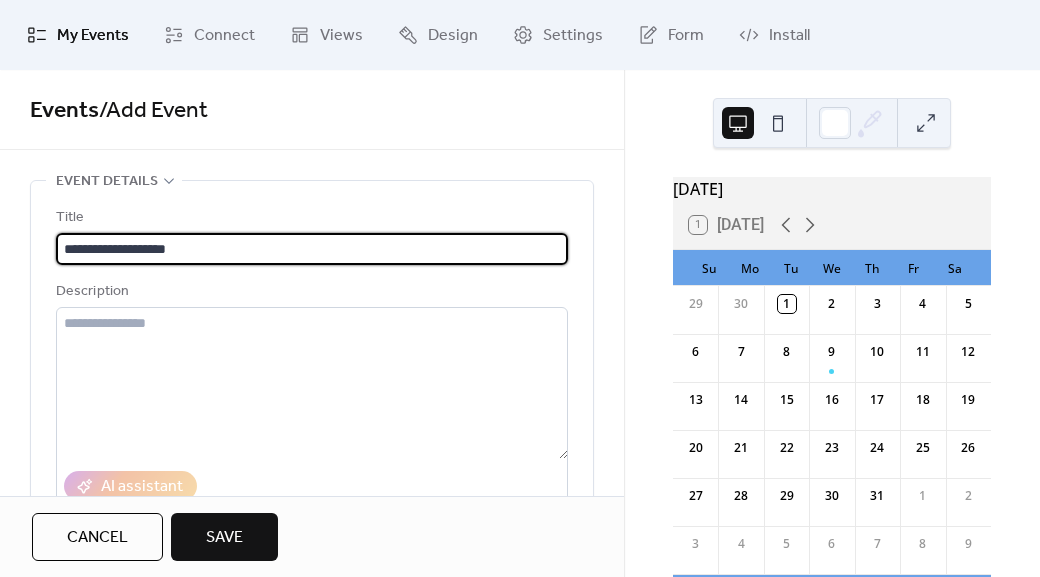 type on "**********" 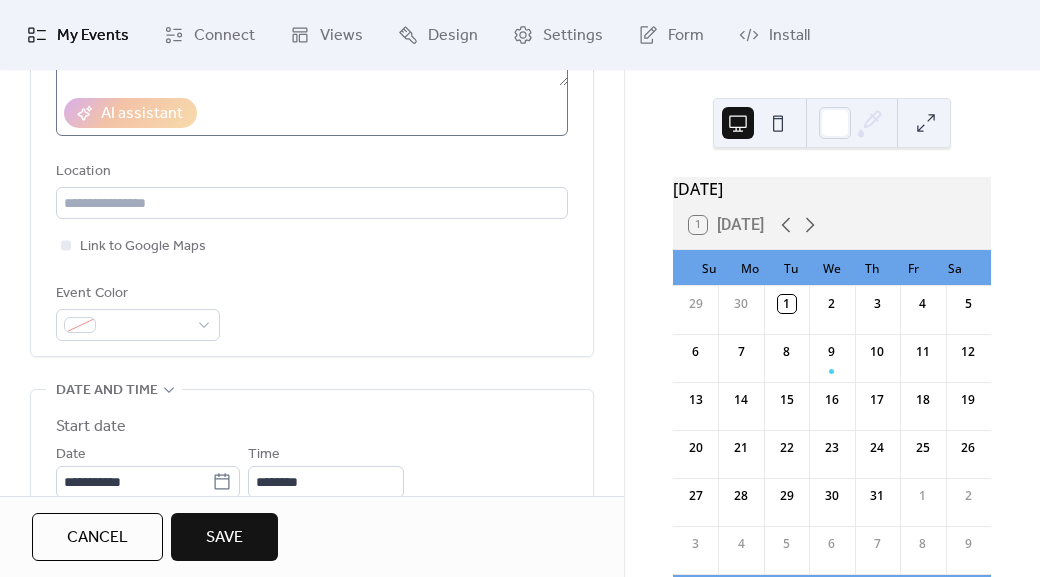 scroll, scrollTop: 376, scrollLeft: 0, axis: vertical 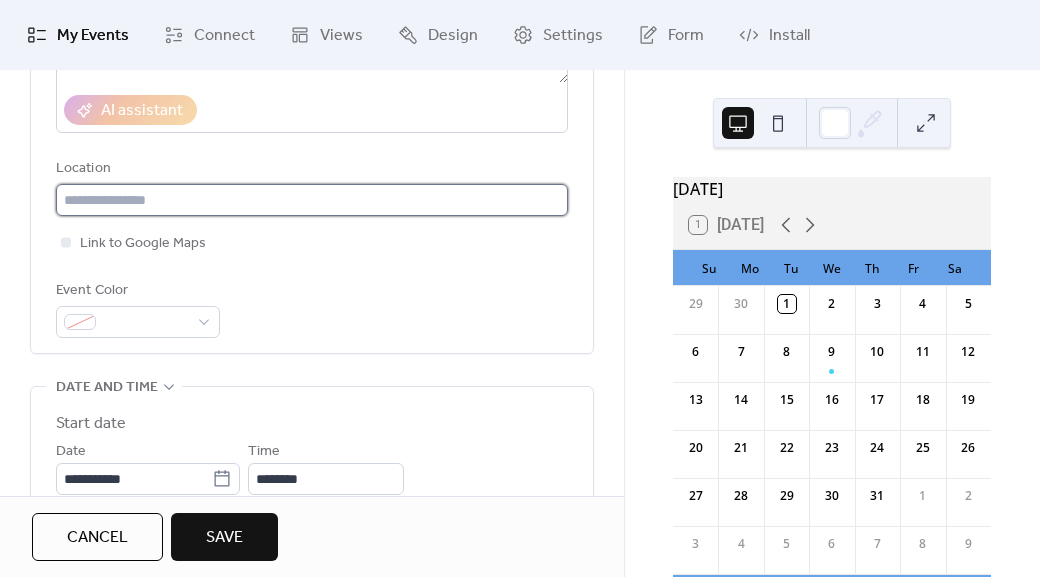 click at bounding box center (312, 200) 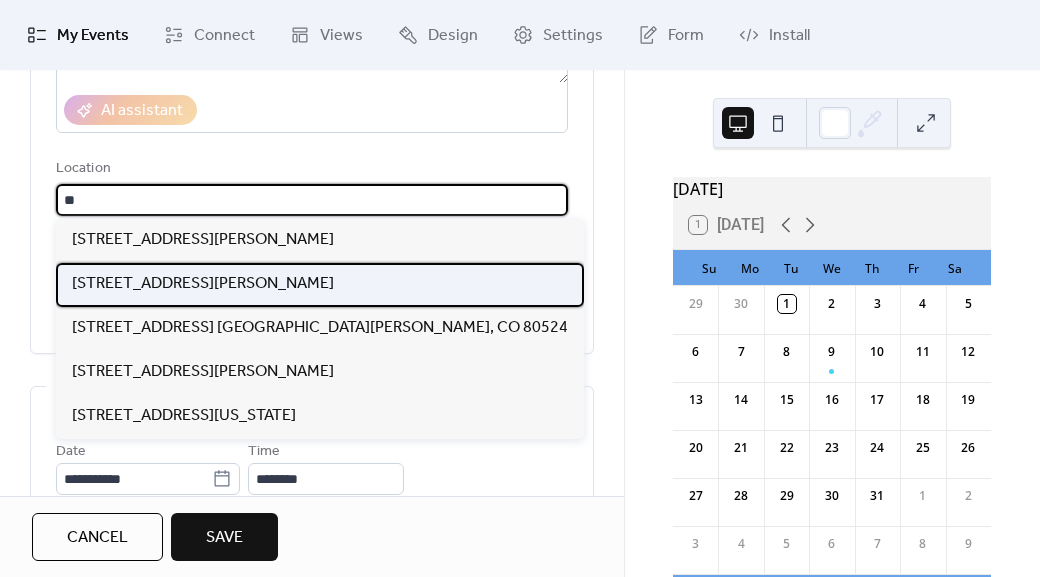 click on "[STREET_ADDRESS][PERSON_NAME]" at bounding box center [203, 284] 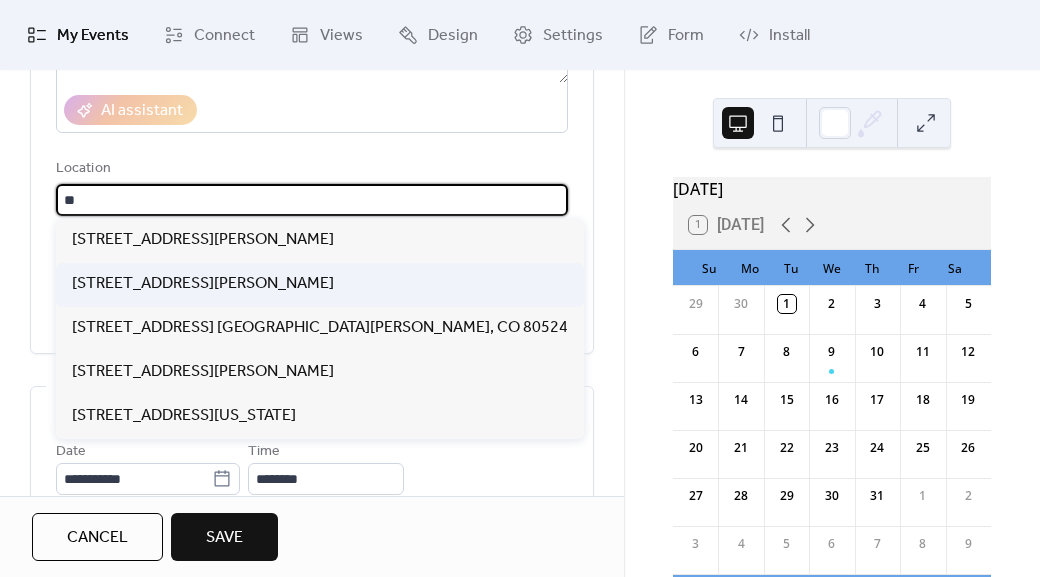 type on "**********" 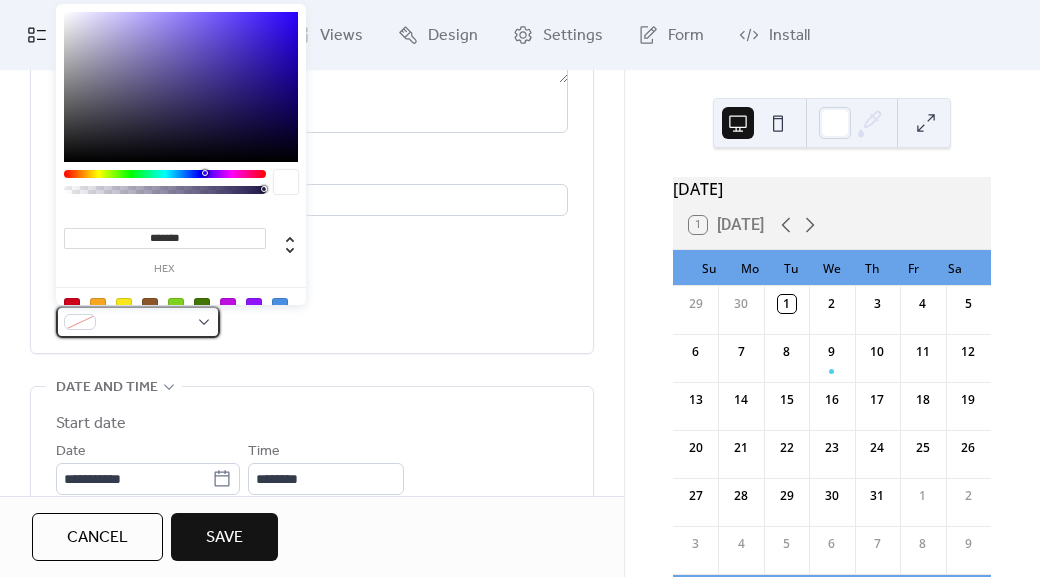 click at bounding box center [146, 323] 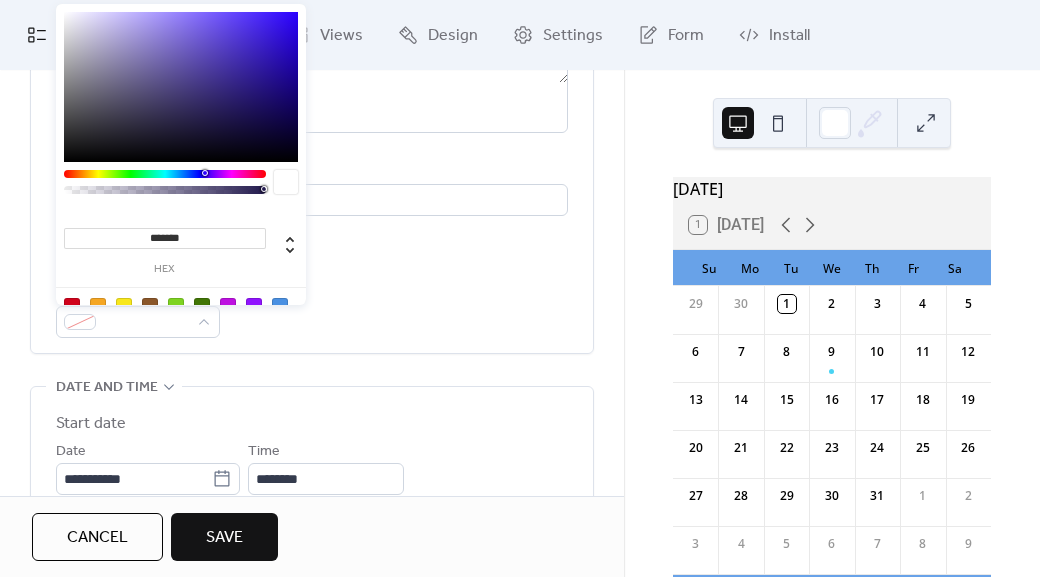 click at bounding box center (280, 306) 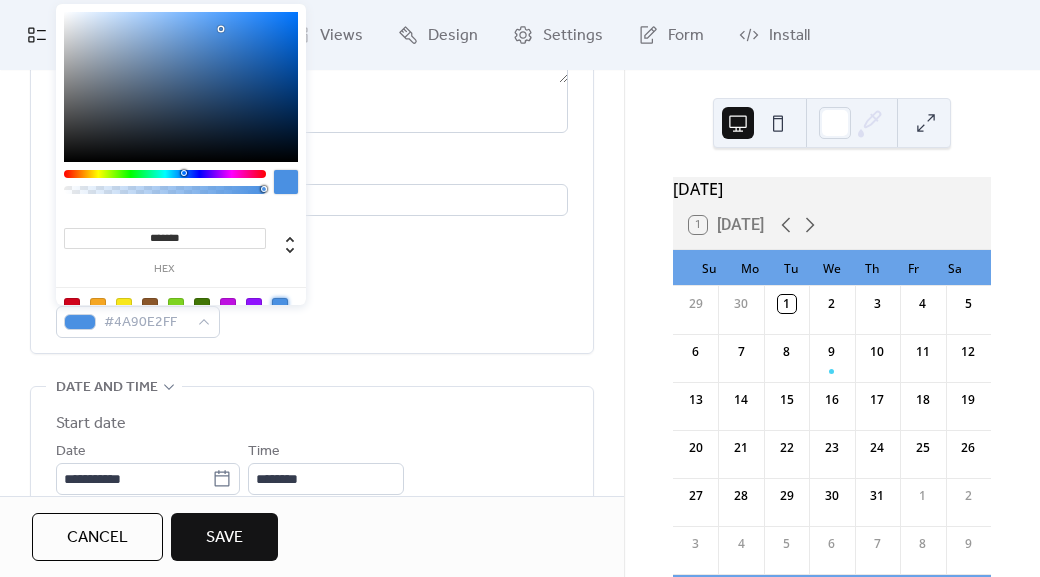 click on "Event Color #4A90E2FF" at bounding box center [312, 308] 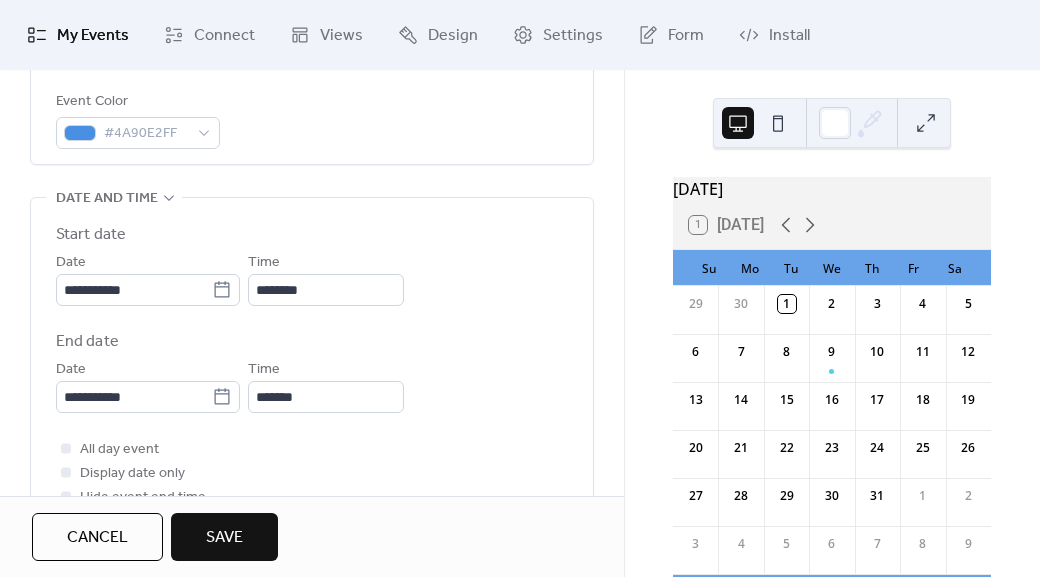 scroll, scrollTop: 573, scrollLeft: 0, axis: vertical 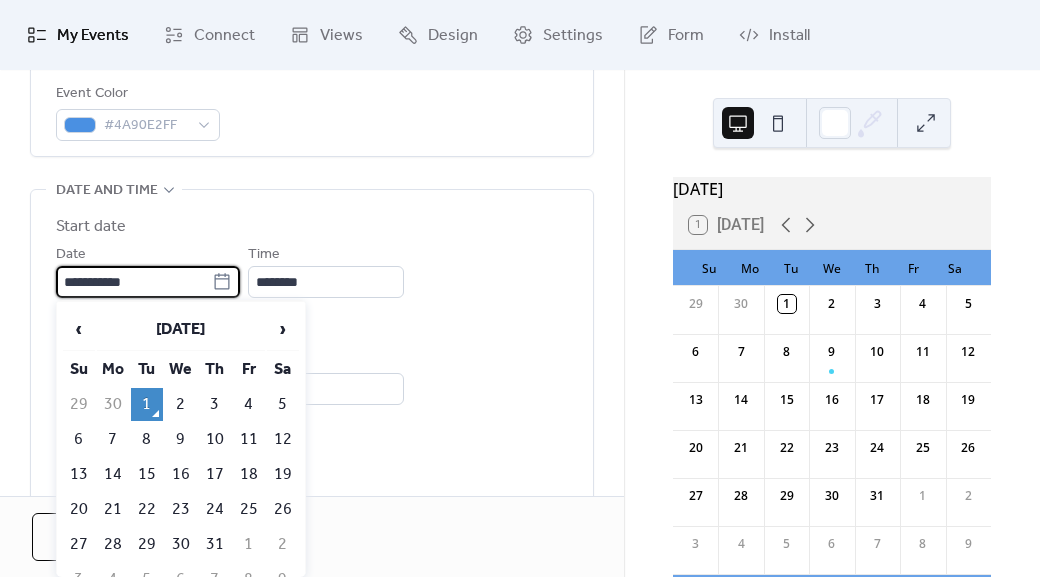 click on "**********" at bounding box center (134, 282) 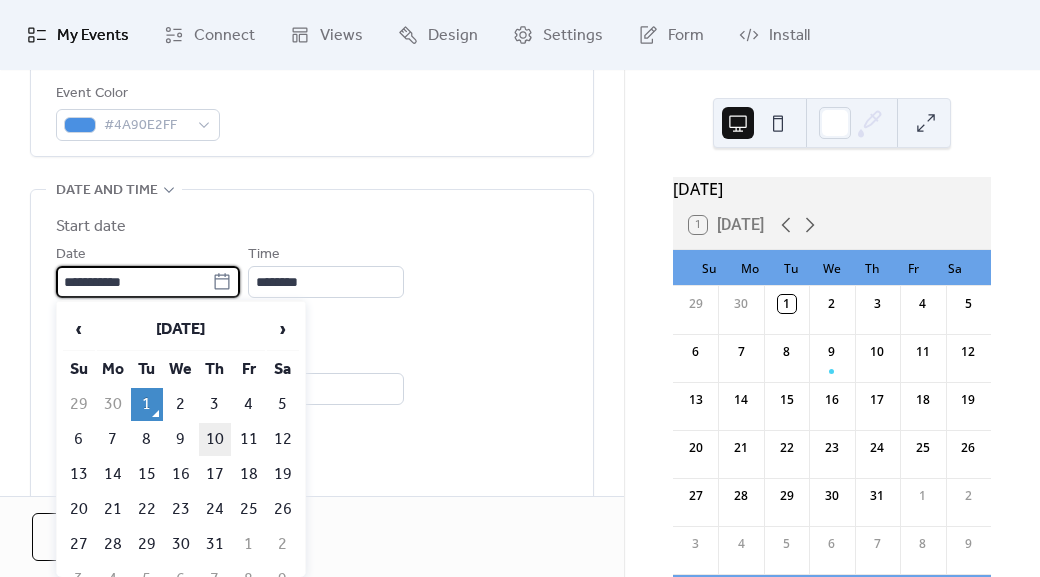 click on "10" at bounding box center [215, 439] 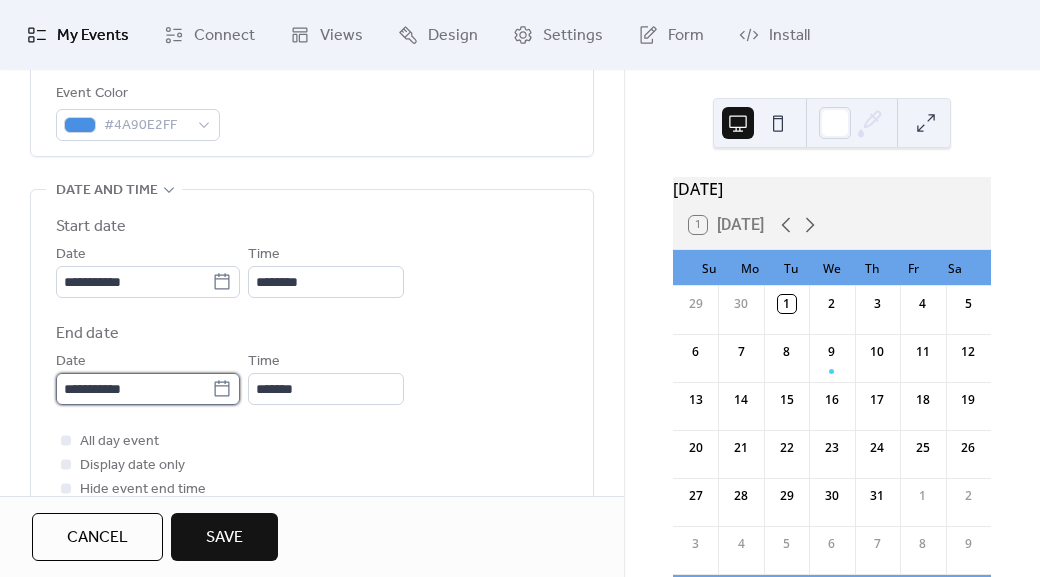 click on "**********" at bounding box center (134, 389) 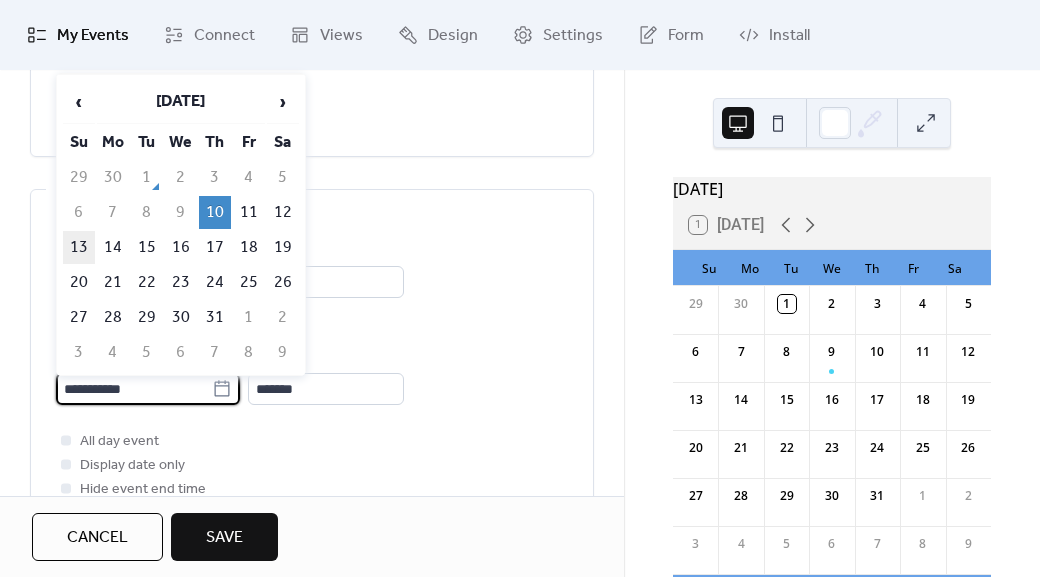 click on "13" at bounding box center (79, 247) 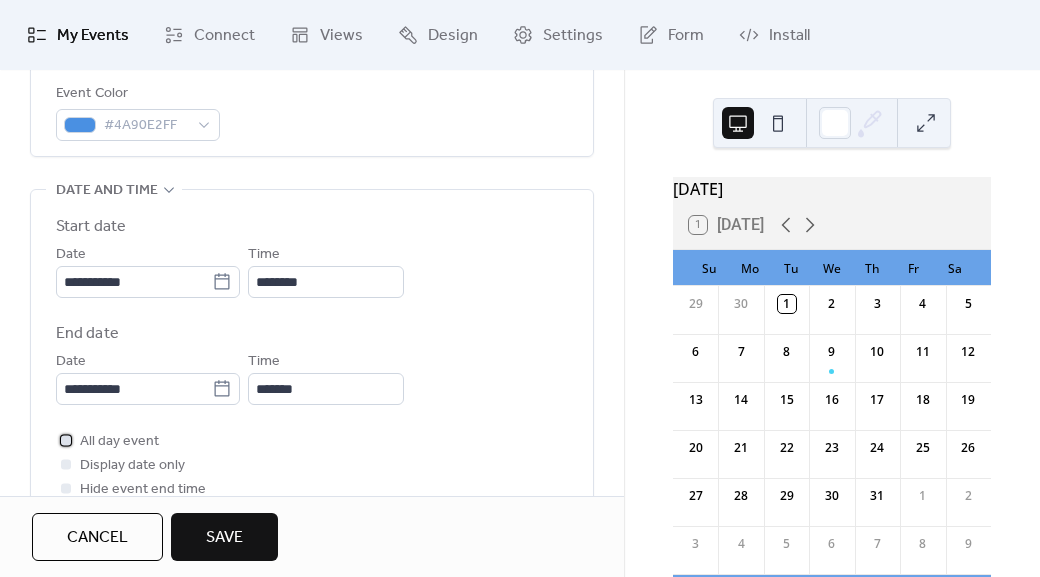 click at bounding box center (66, 440) 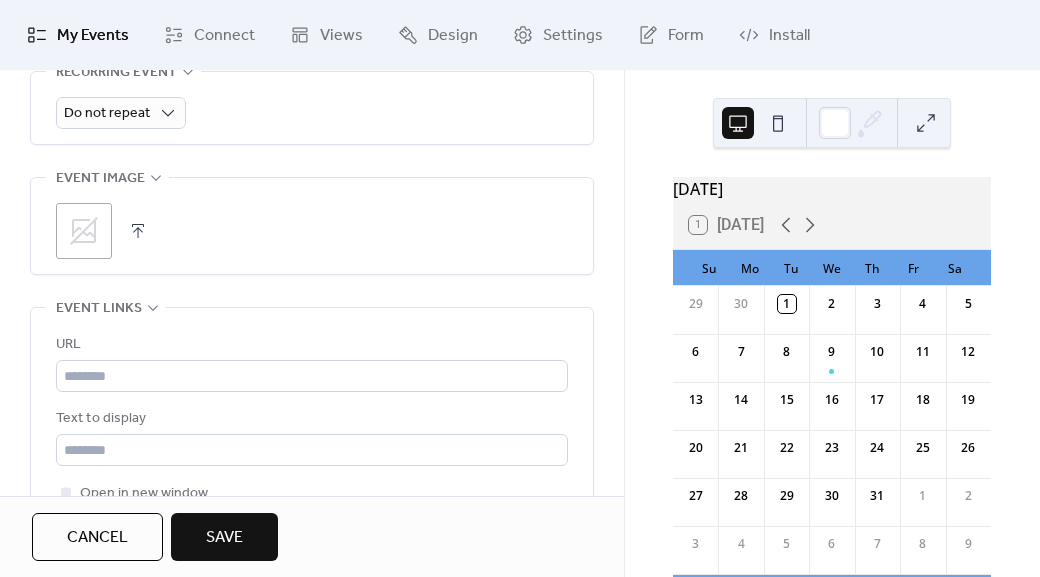 scroll, scrollTop: 1052, scrollLeft: 0, axis: vertical 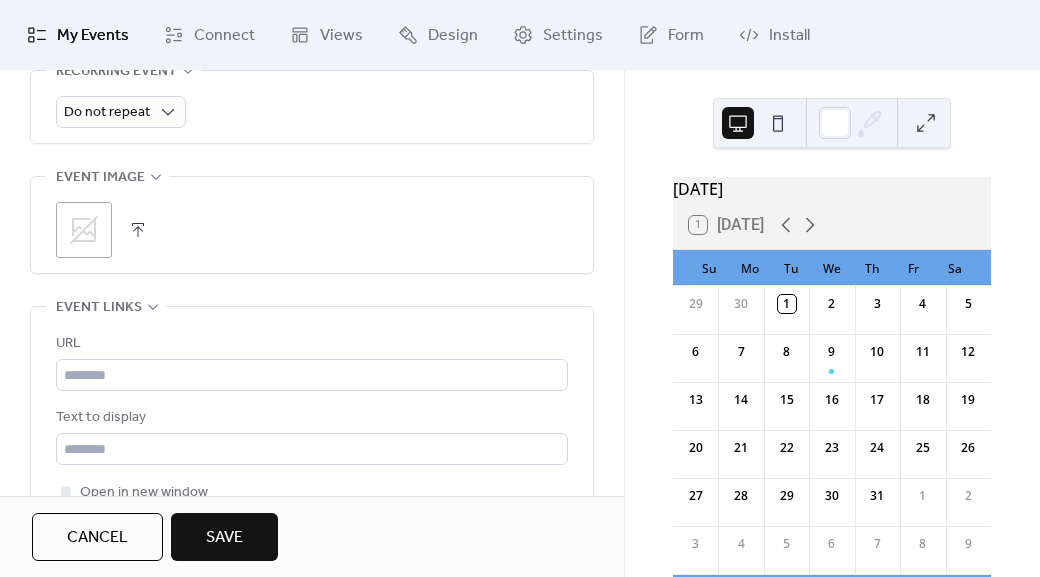 click on ";" at bounding box center [312, 230] 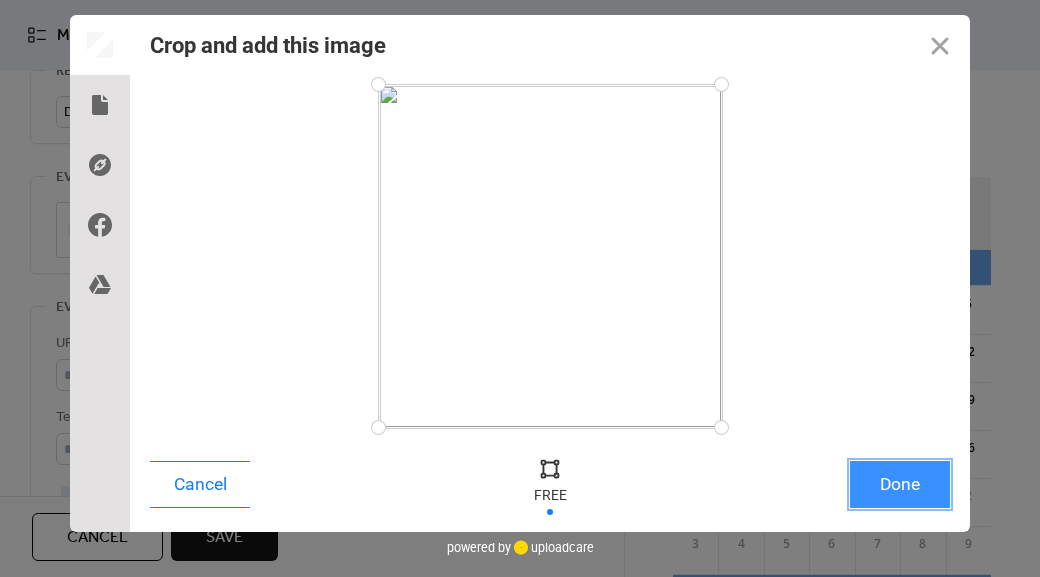 click on "Done" at bounding box center [900, 484] 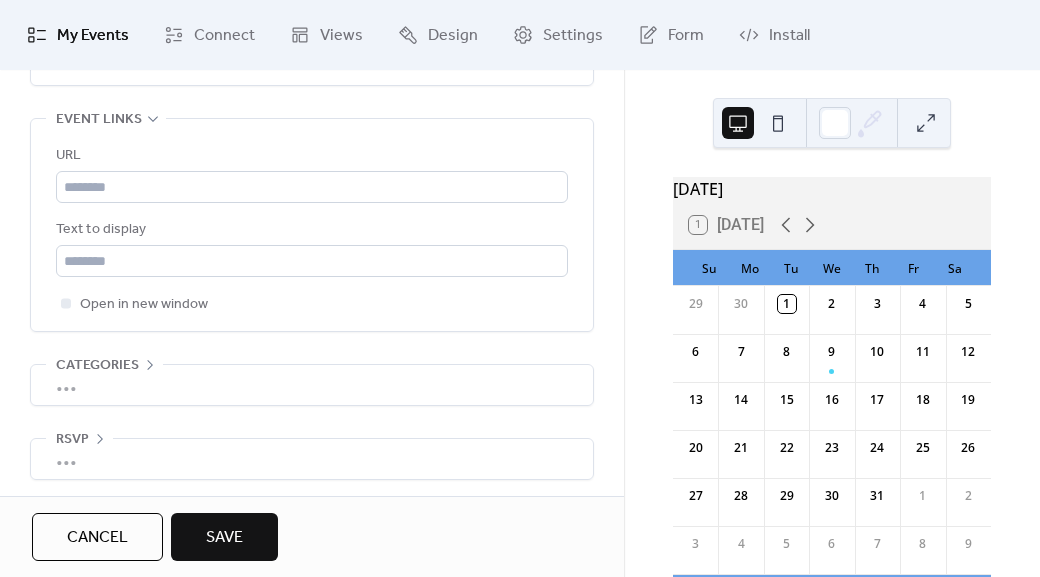 scroll, scrollTop: 1241, scrollLeft: 0, axis: vertical 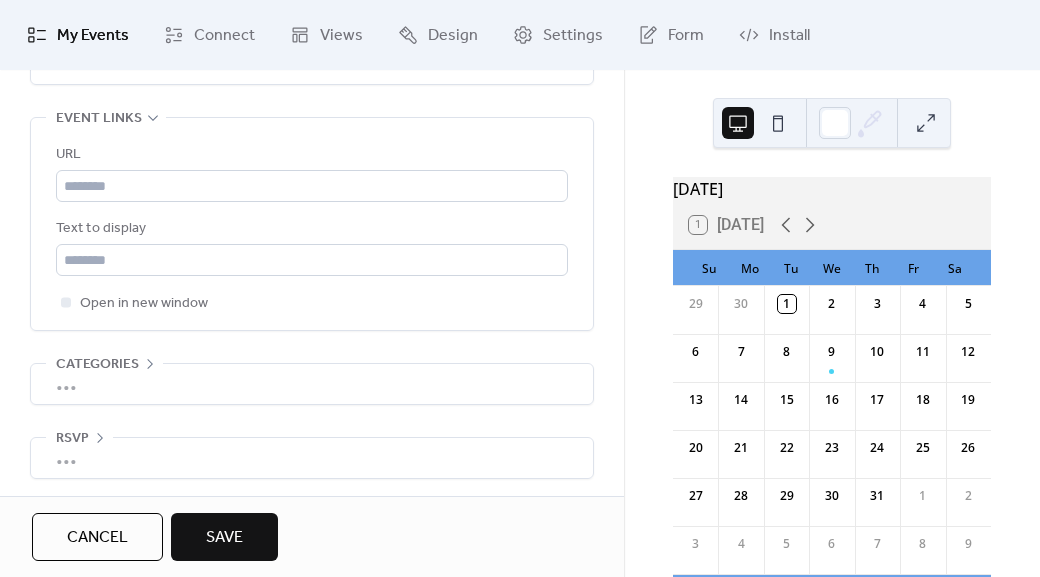 click on "Save" at bounding box center (224, 538) 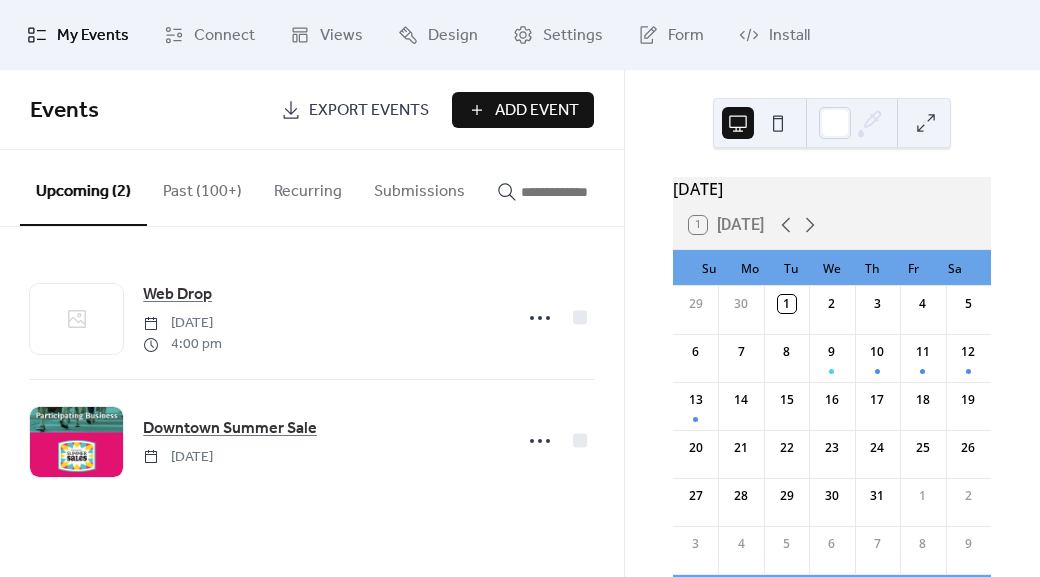 click on "Add Event" at bounding box center [537, 111] 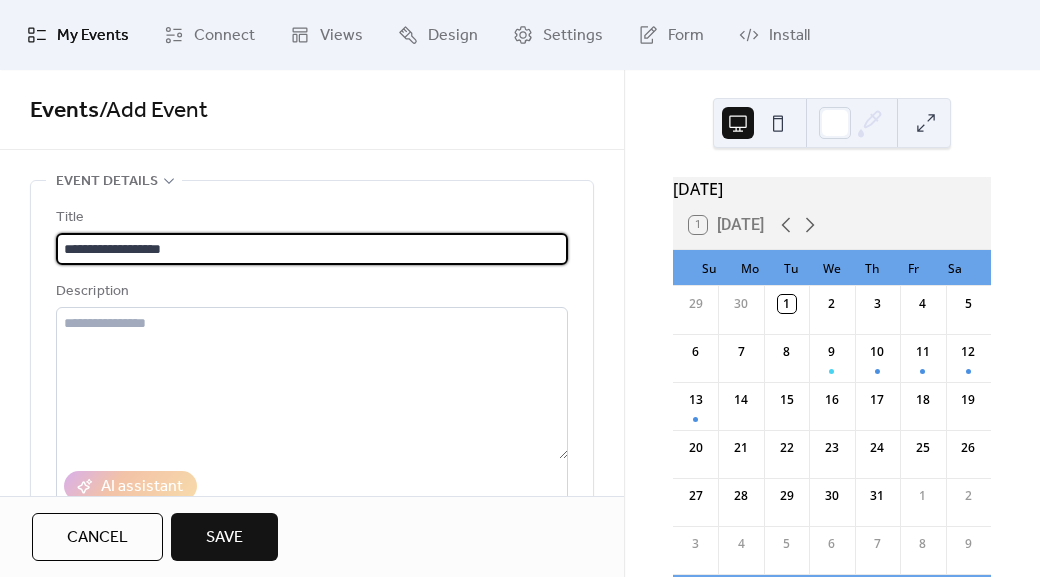 type on "**********" 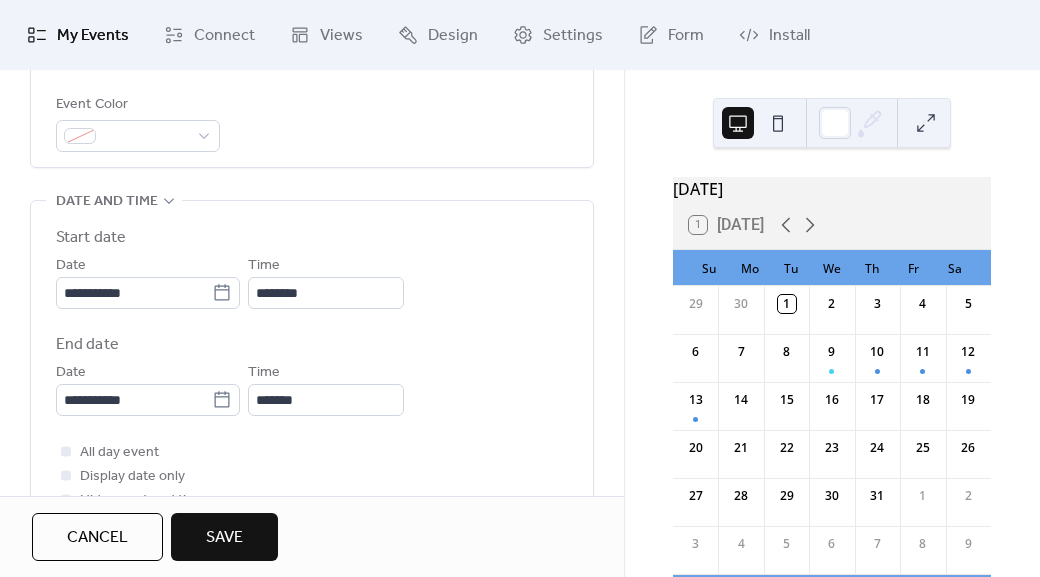 scroll, scrollTop: 570, scrollLeft: 0, axis: vertical 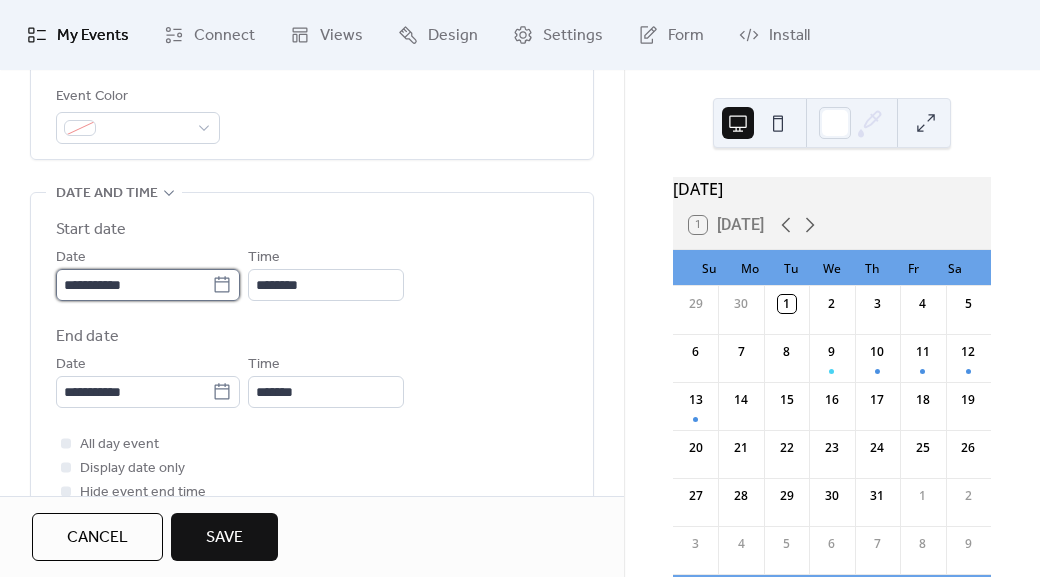 click on "**********" at bounding box center (134, 285) 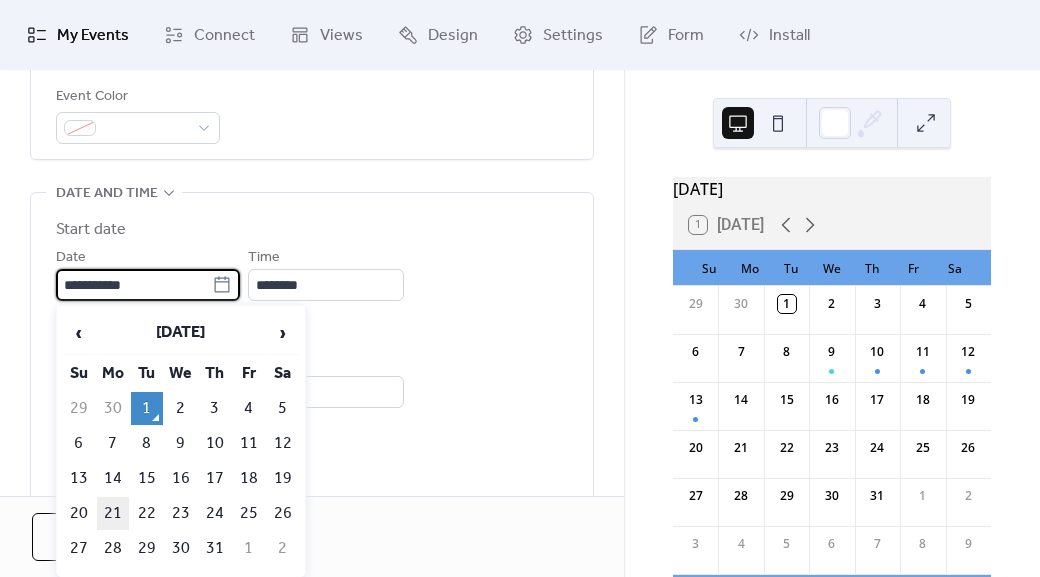 click on "21" at bounding box center (113, 513) 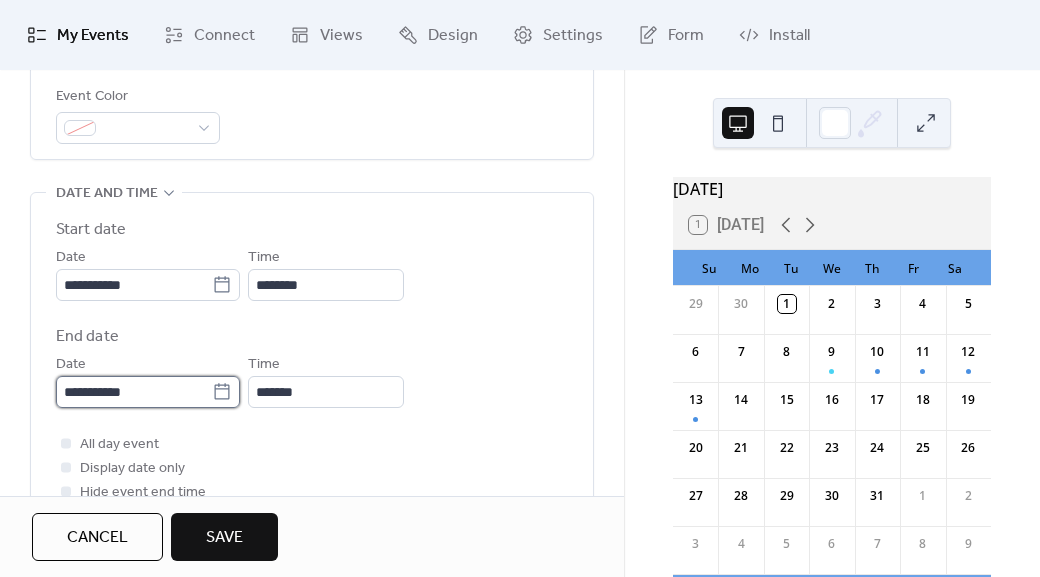 click on "**********" at bounding box center (134, 392) 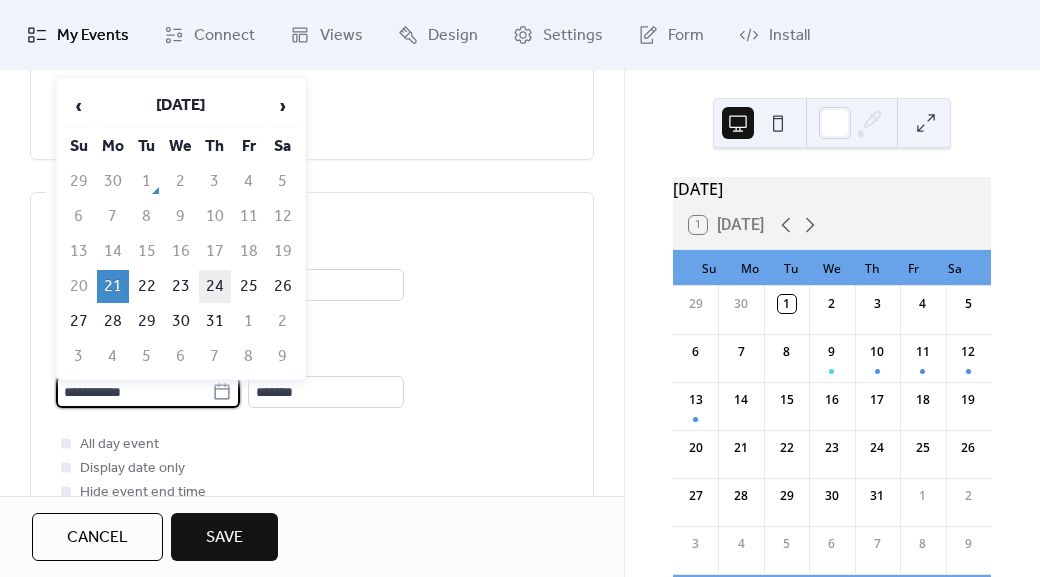 click on "24" at bounding box center (215, 286) 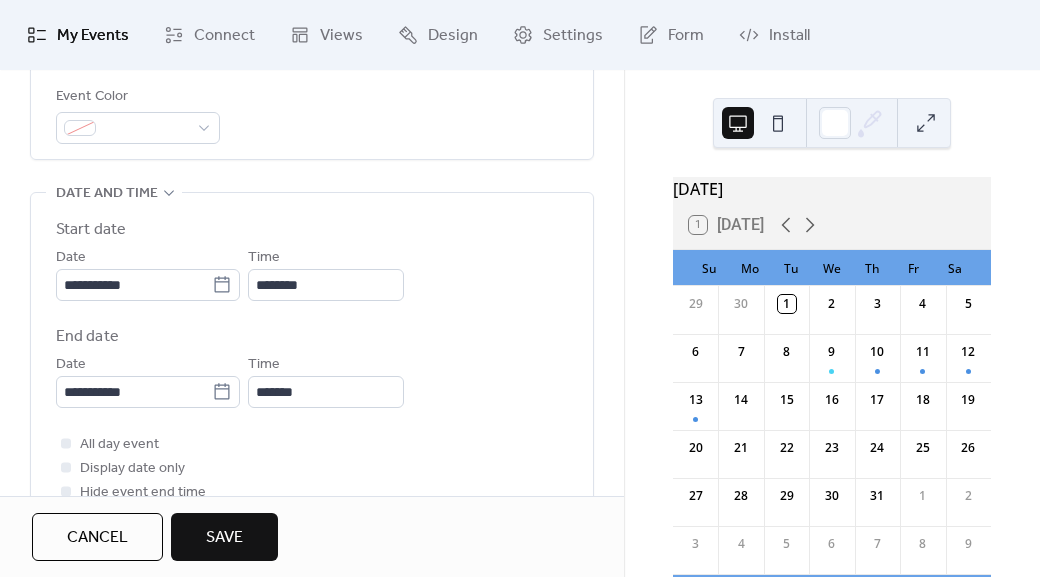 scroll, scrollTop: 801, scrollLeft: 0, axis: vertical 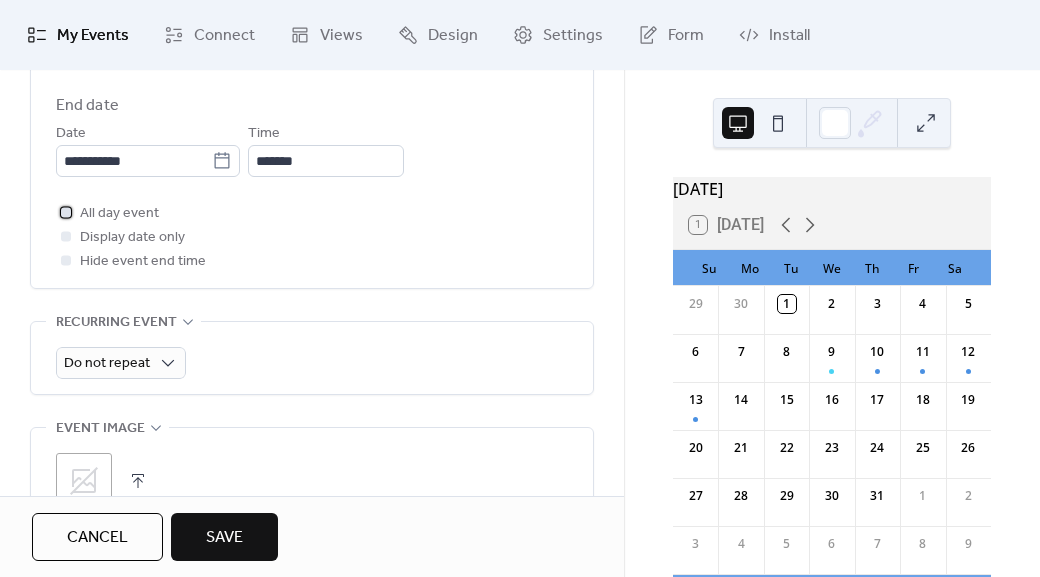 click at bounding box center [66, 212] 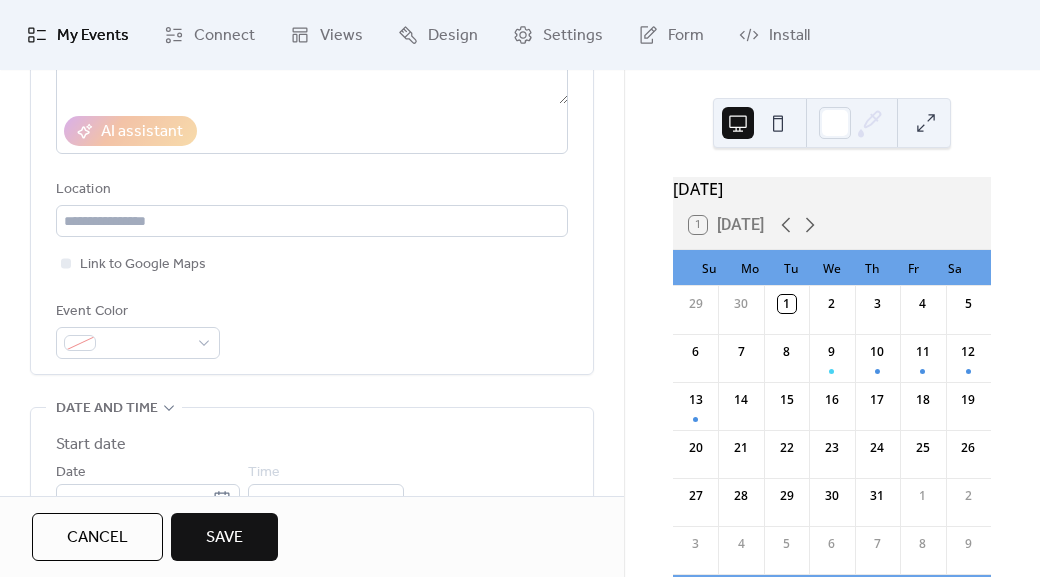 scroll, scrollTop: 351, scrollLeft: 0, axis: vertical 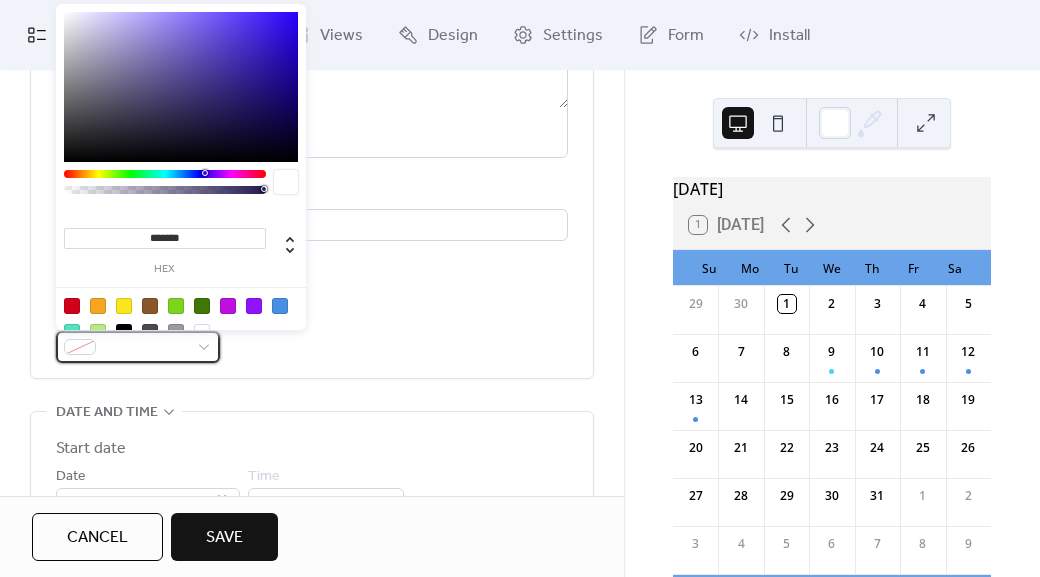 click at bounding box center (138, 347) 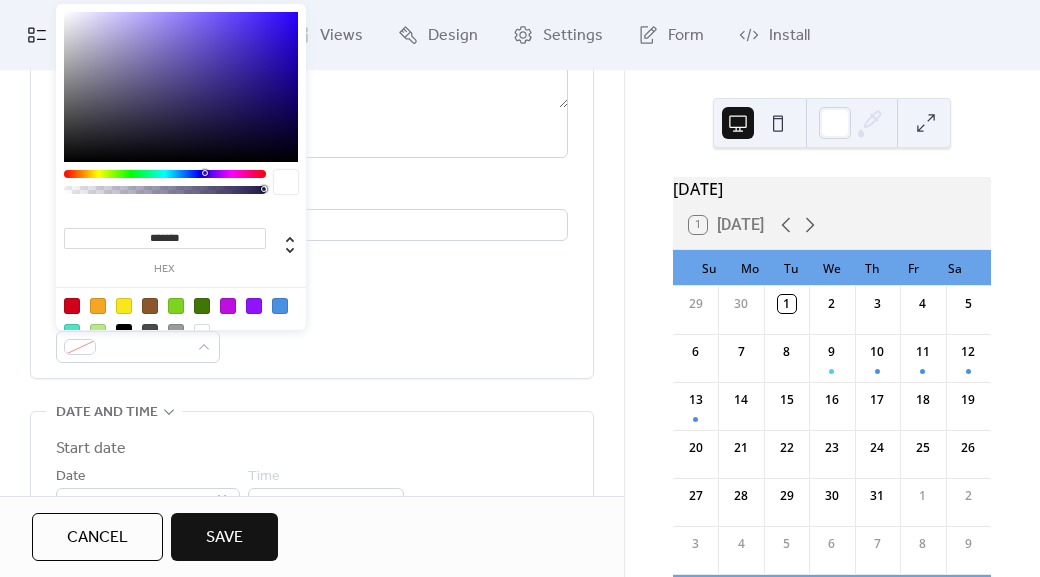 click at bounding box center [98, 306] 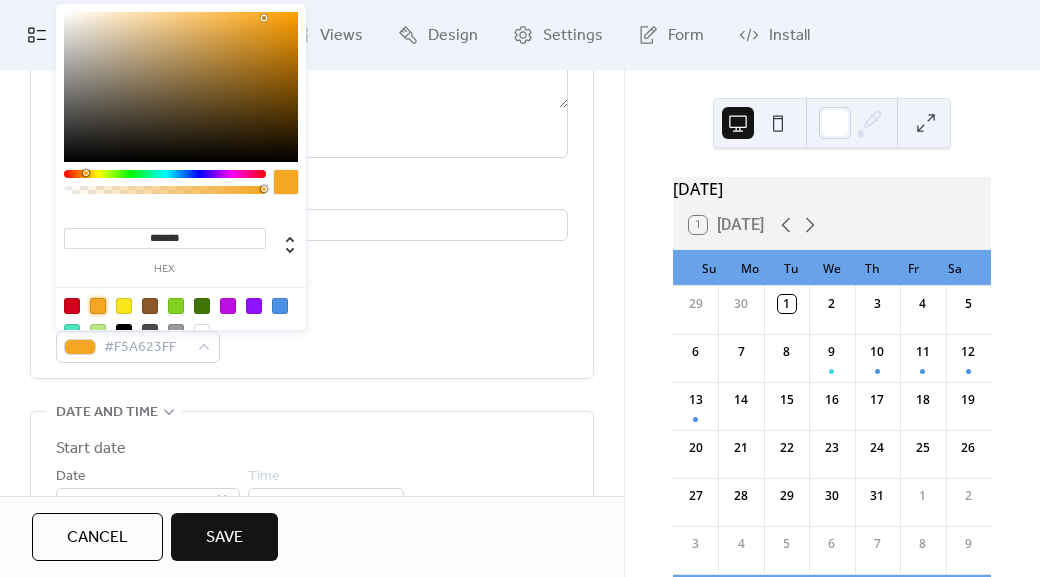 click on "Event Color #F5A623FF" at bounding box center [312, 333] 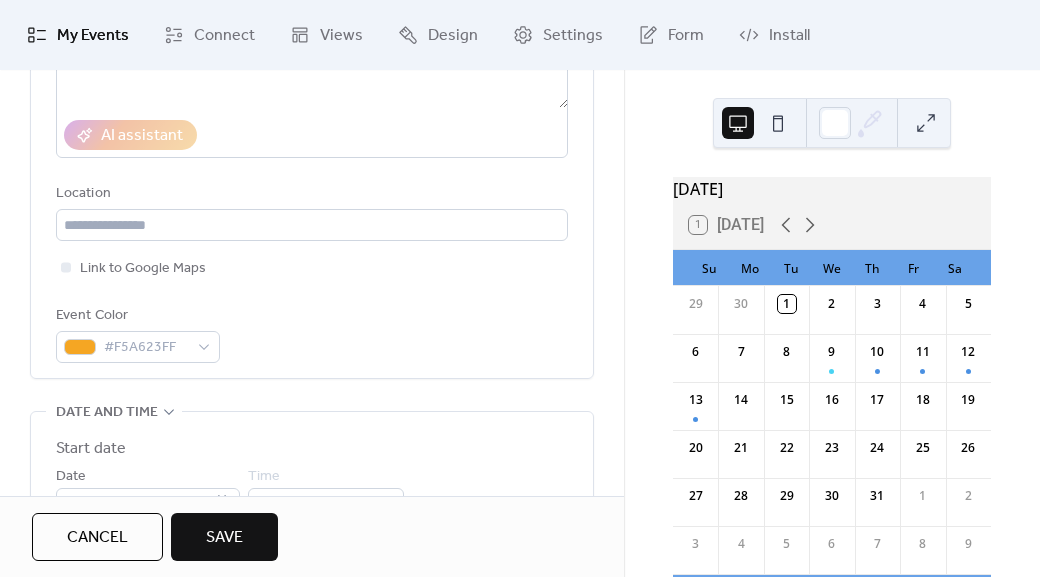 click on "Save" at bounding box center (224, 538) 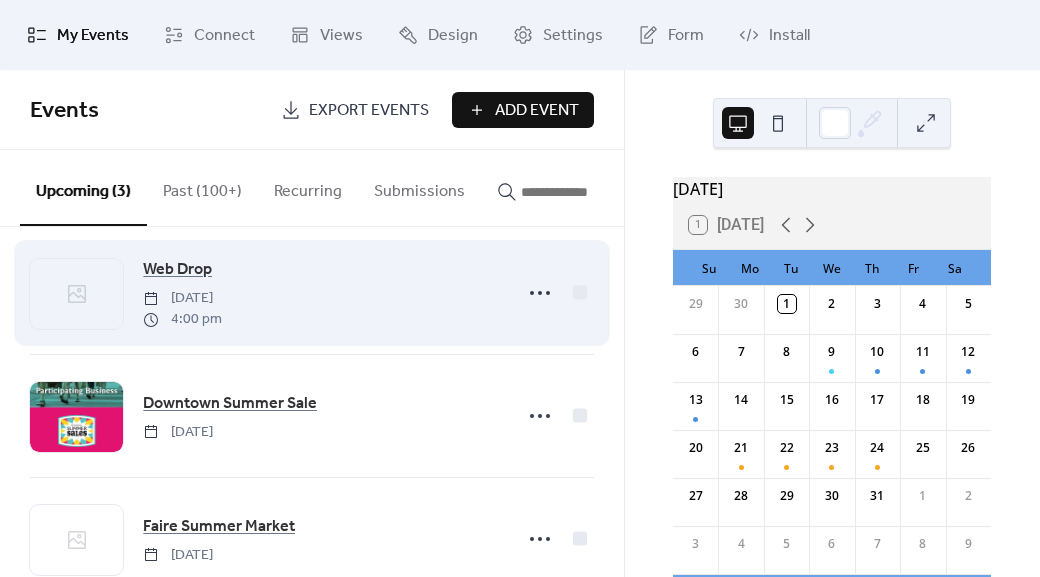 scroll, scrollTop: 0, scrollLeft: 0, axis: both 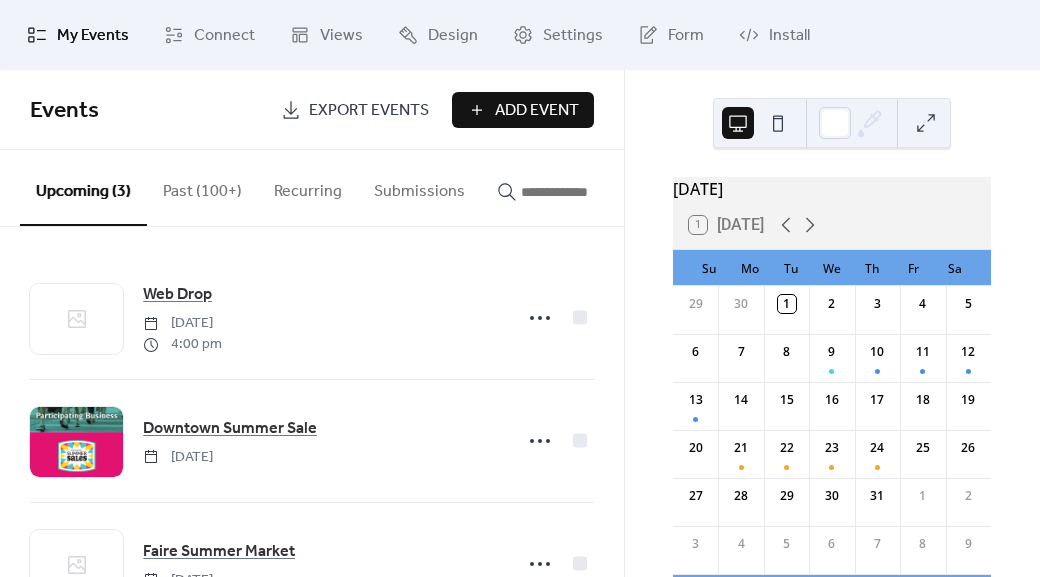 click on "Add Event" at bounding box center [537, 111] 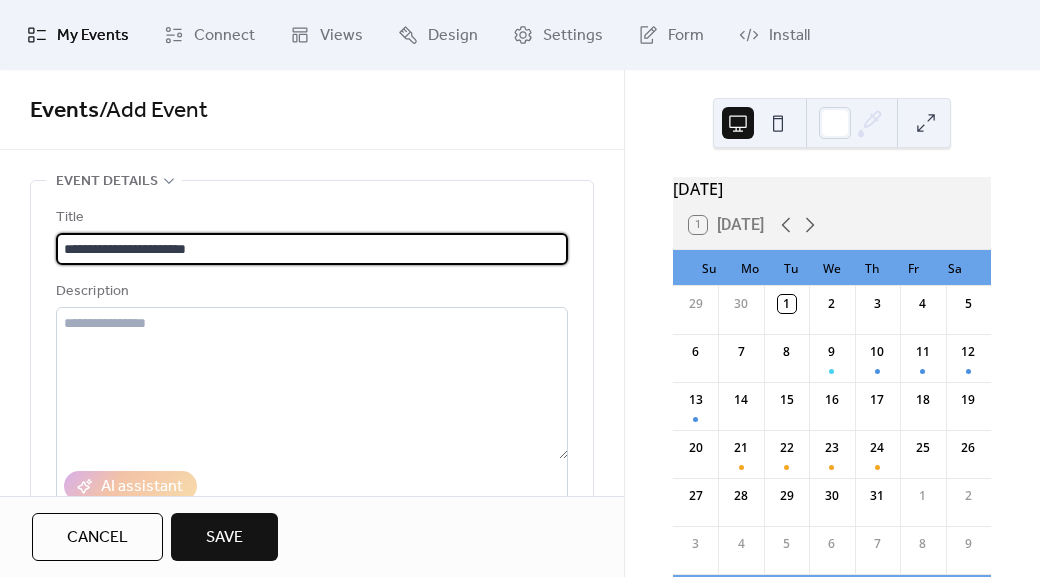 click on "**********" at bounding box center [312, 249] 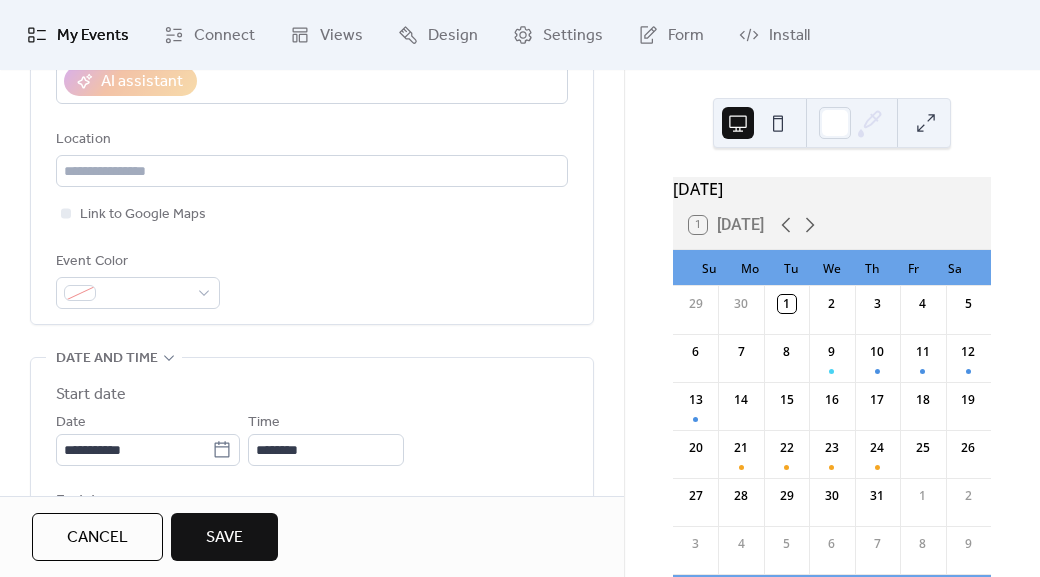scroll, scrollTop: 406, scrollLeft: 0, axis: vertical 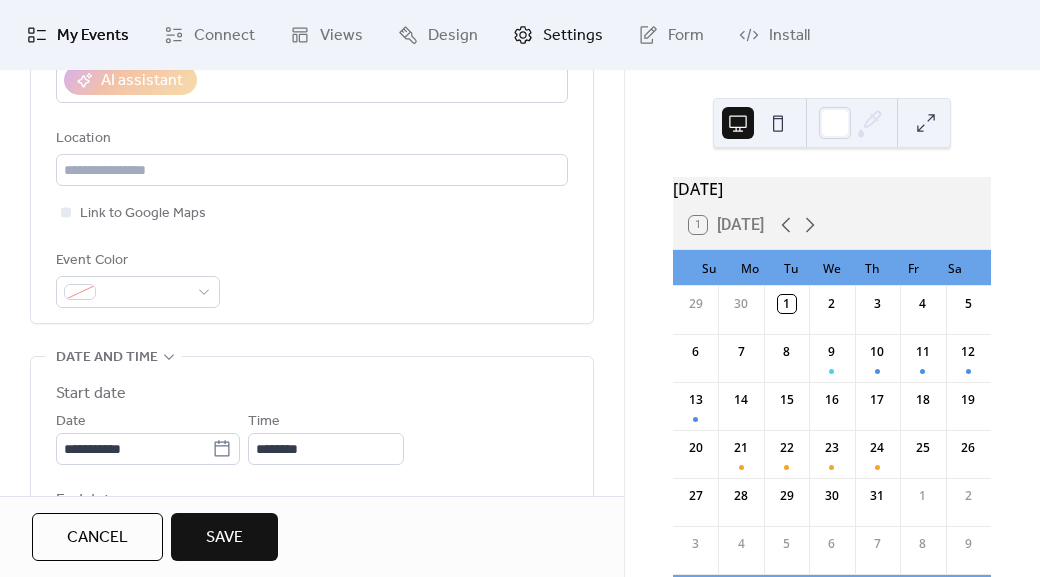 type on "**********" 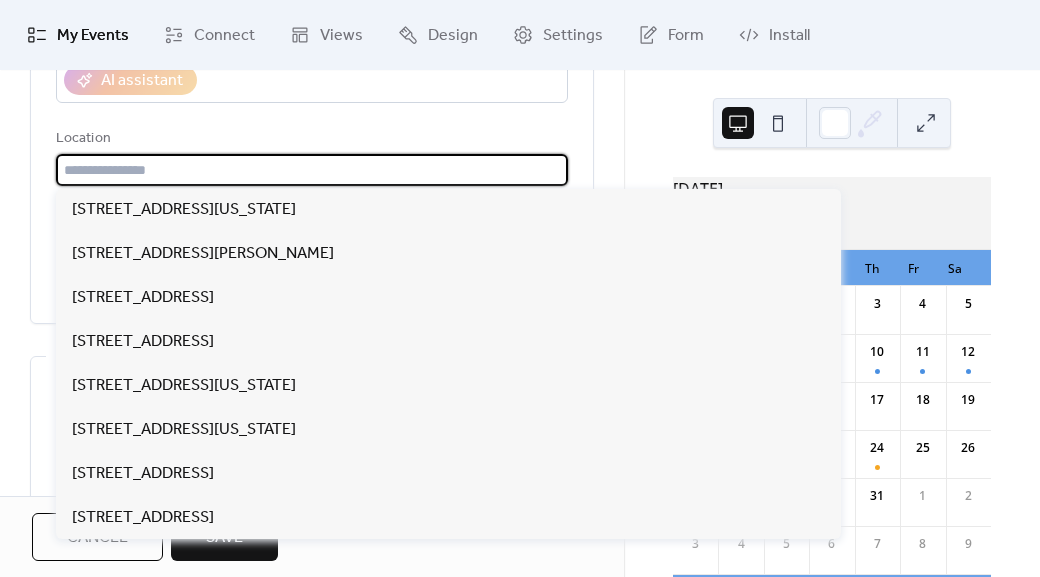 click at bounding box center [312, 170] 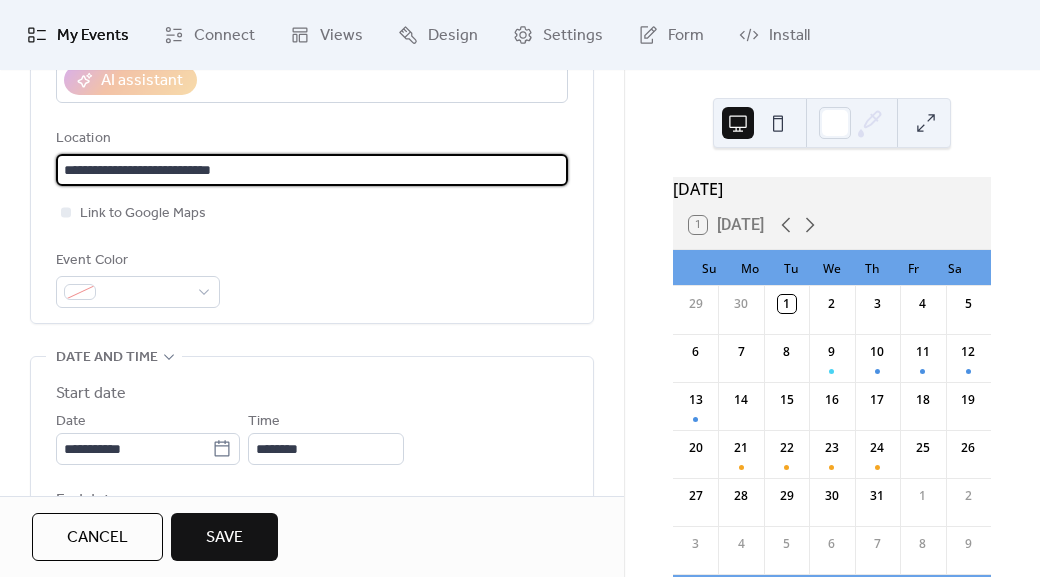 click on "**********" at bounding box center (312, 170) 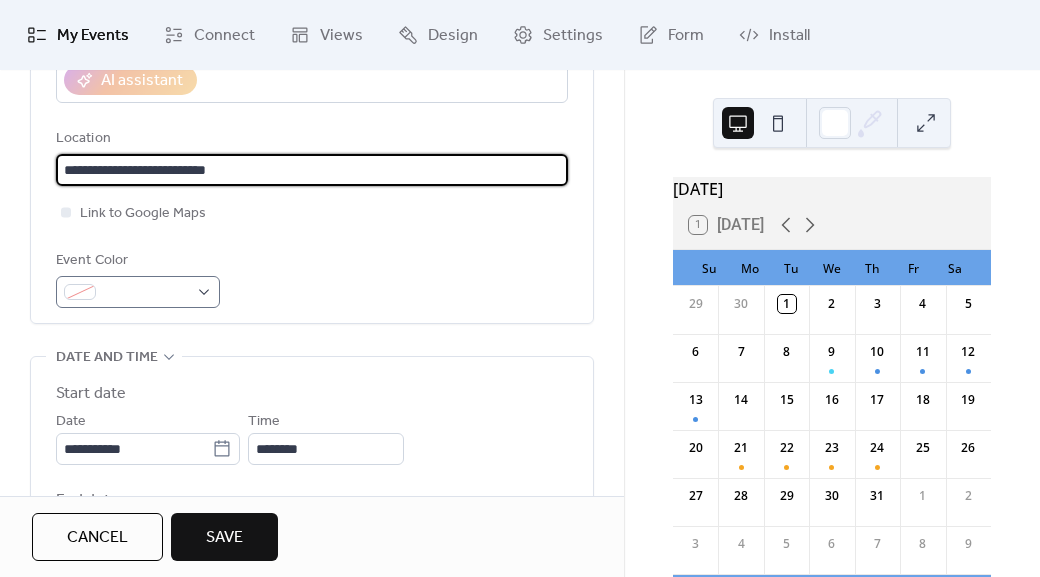 type on "**********" 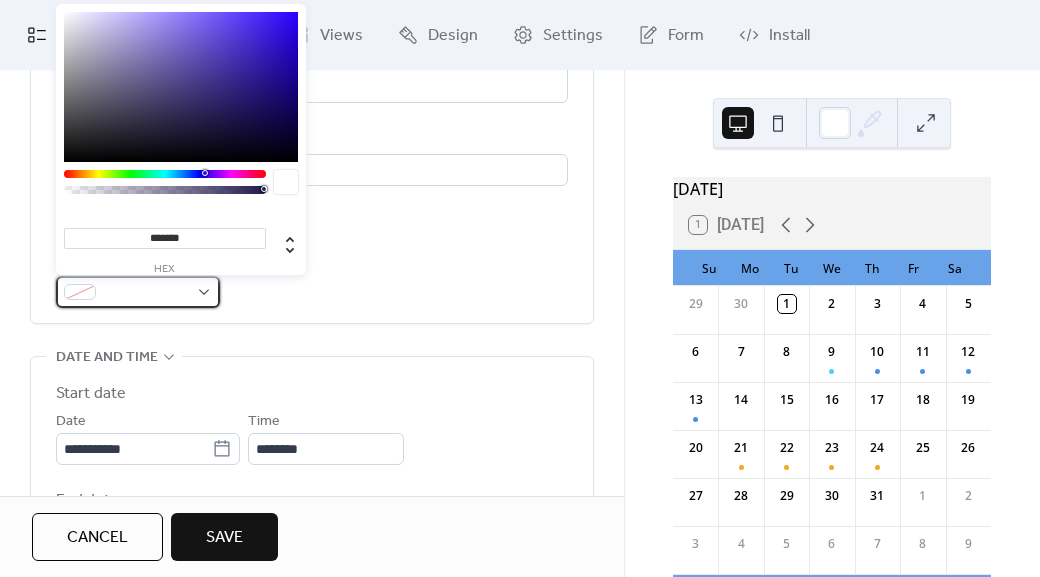 click at bounding box center [146, 293] 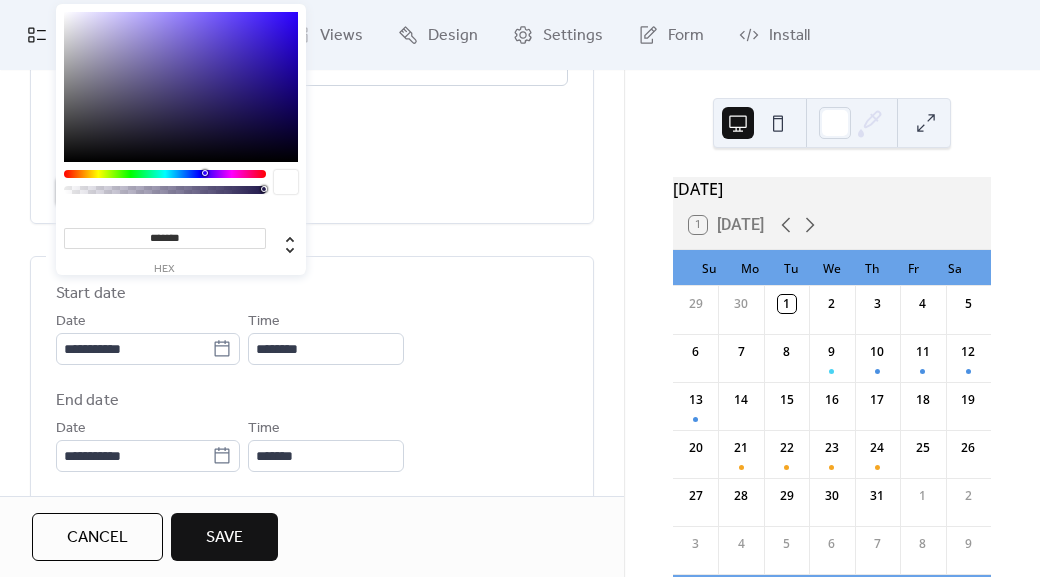 scroll, scrollTop: 507, scrollLeft: 0, axis: vertical 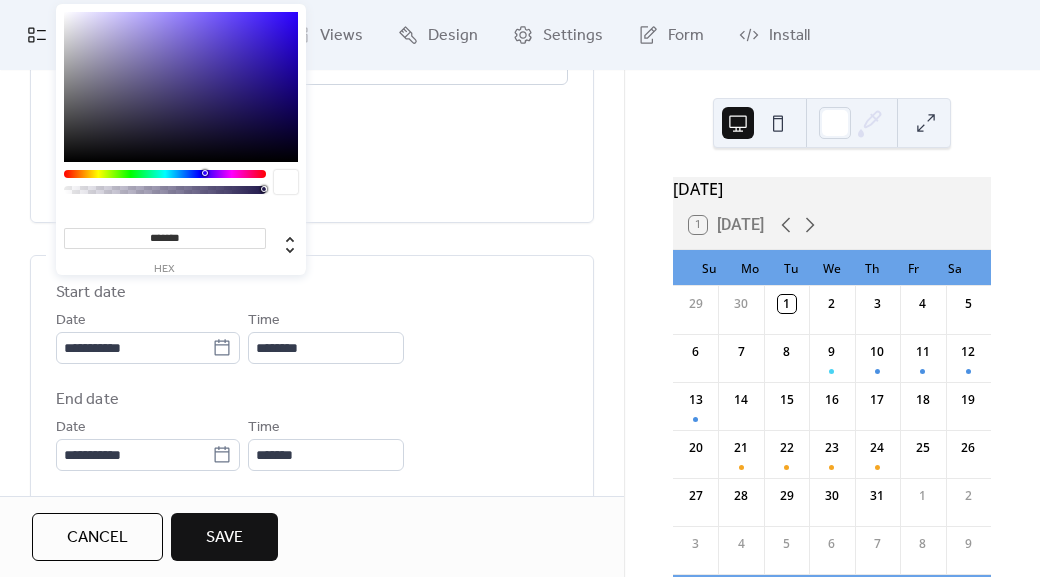 click on "**********" at bounding box center [520, 288] 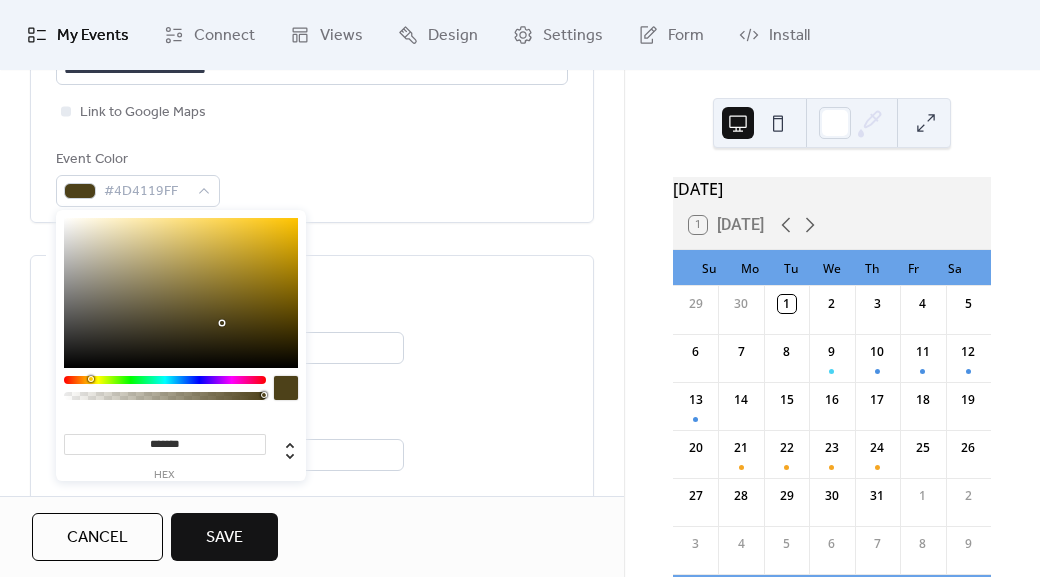 click at bounding box center [181, 293] 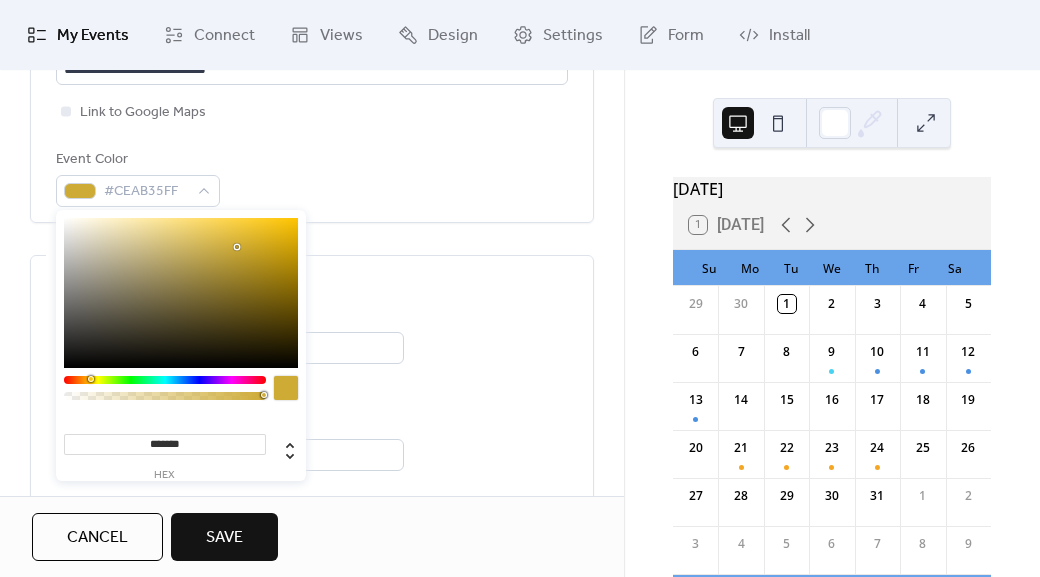 type on "*******" 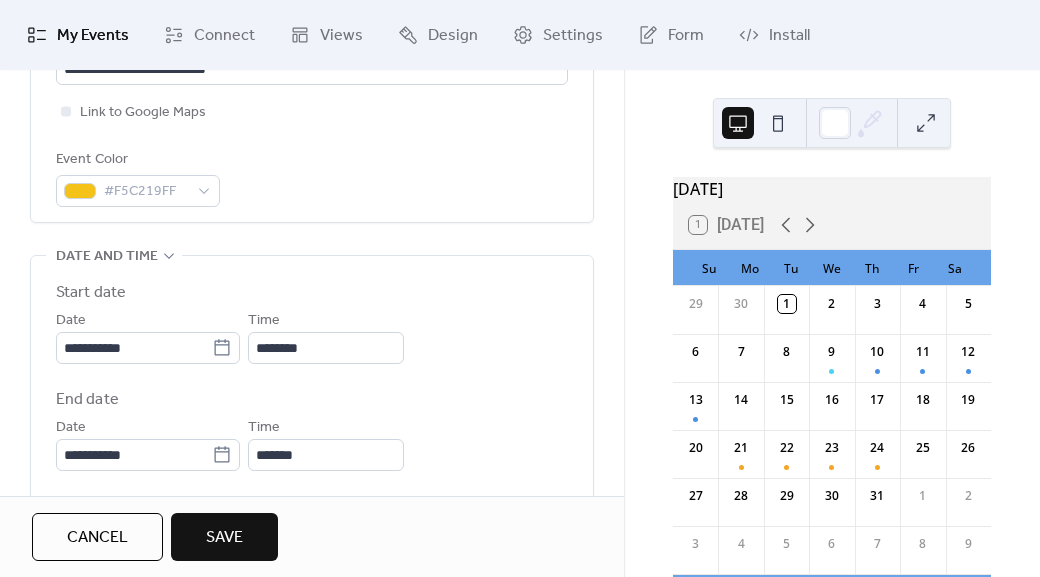 click on "**********" at bounding box center [312, -47] 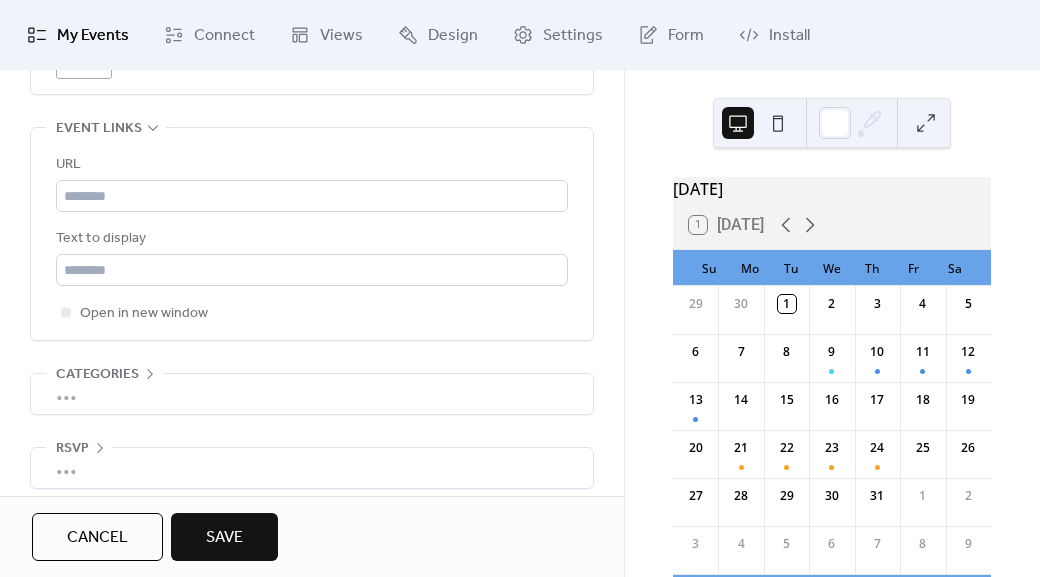scroll, scrollTop: 1232, scrollLeft: 0, axis: vertical 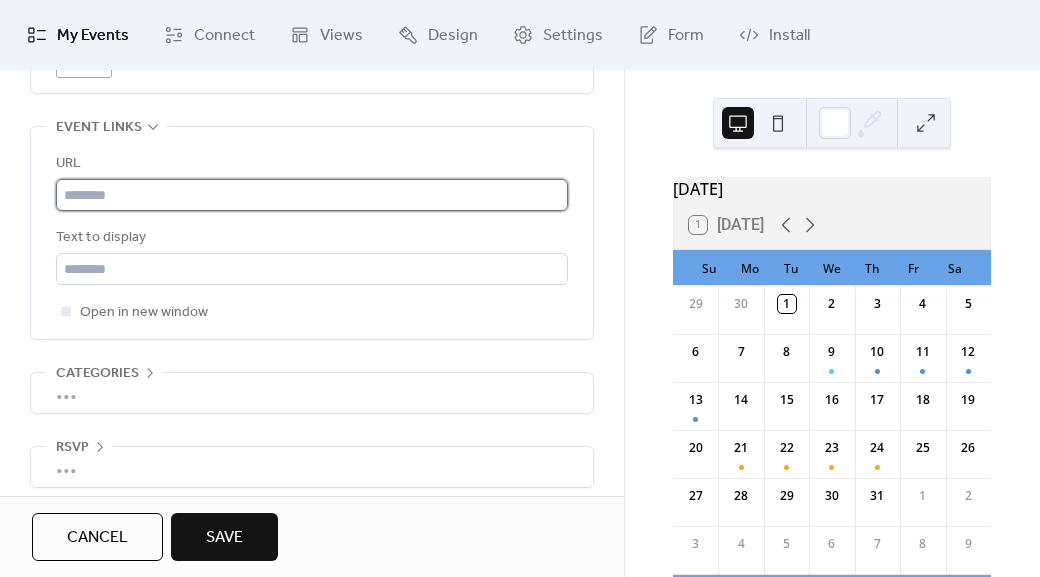 click at bounding box center (312, 195) 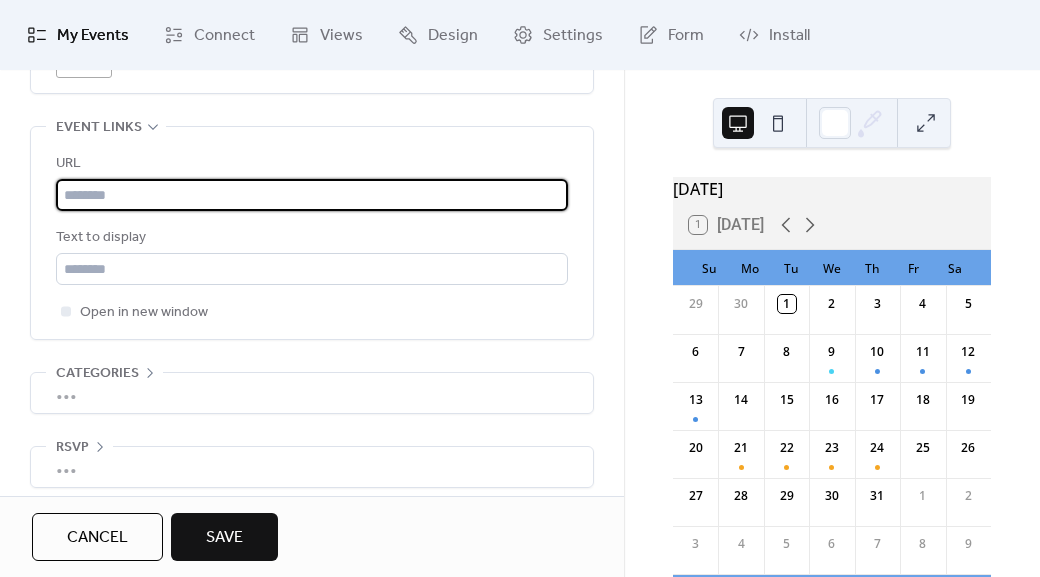 paste on "**********" 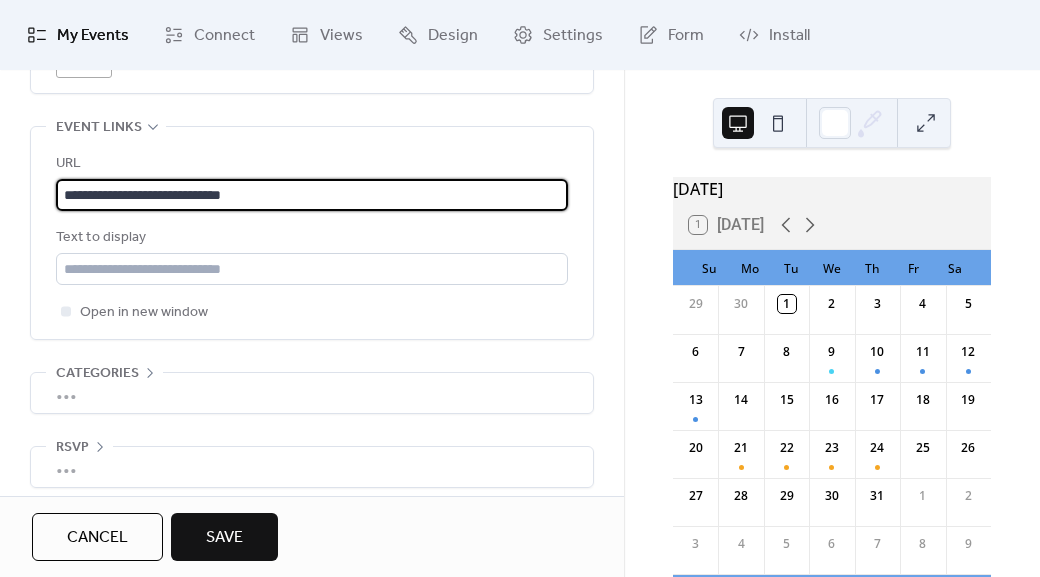 type on "**********" 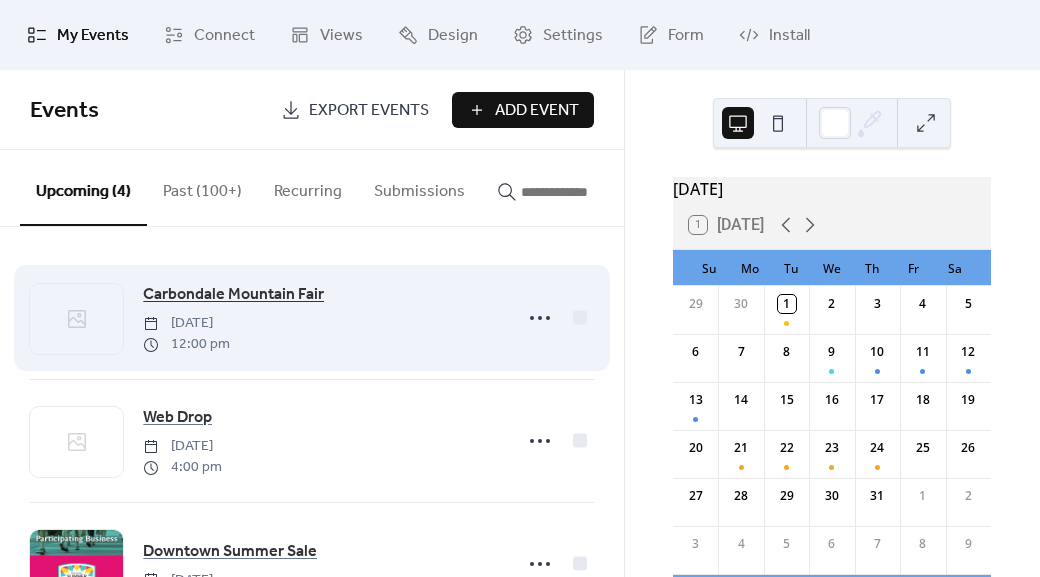 click on "Carbondale Mountain Fair" at bounding box center [233, 295] 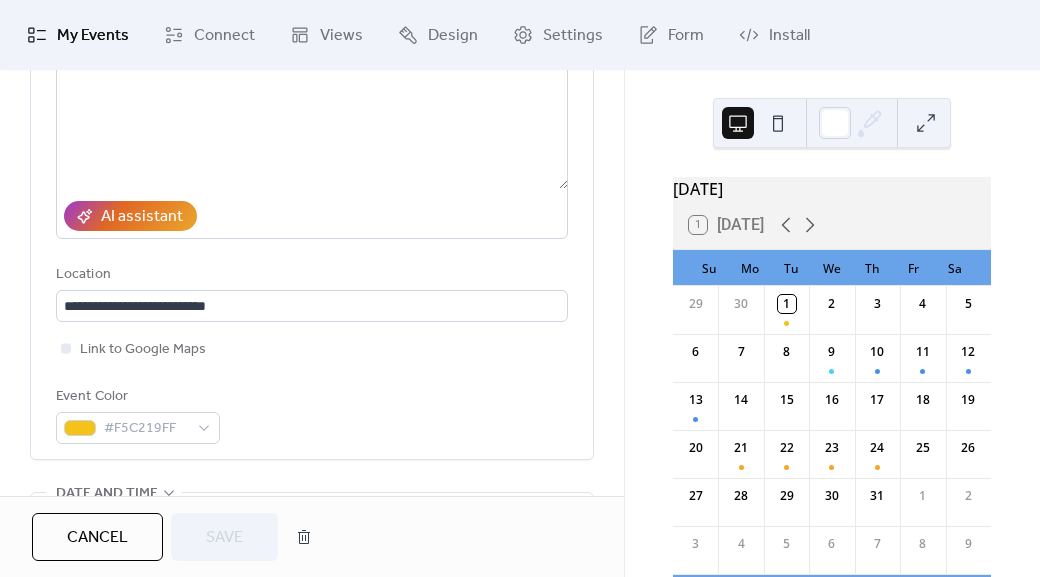 scroll, scrollTop: 272, scrollLeft: 0, axis: vertical 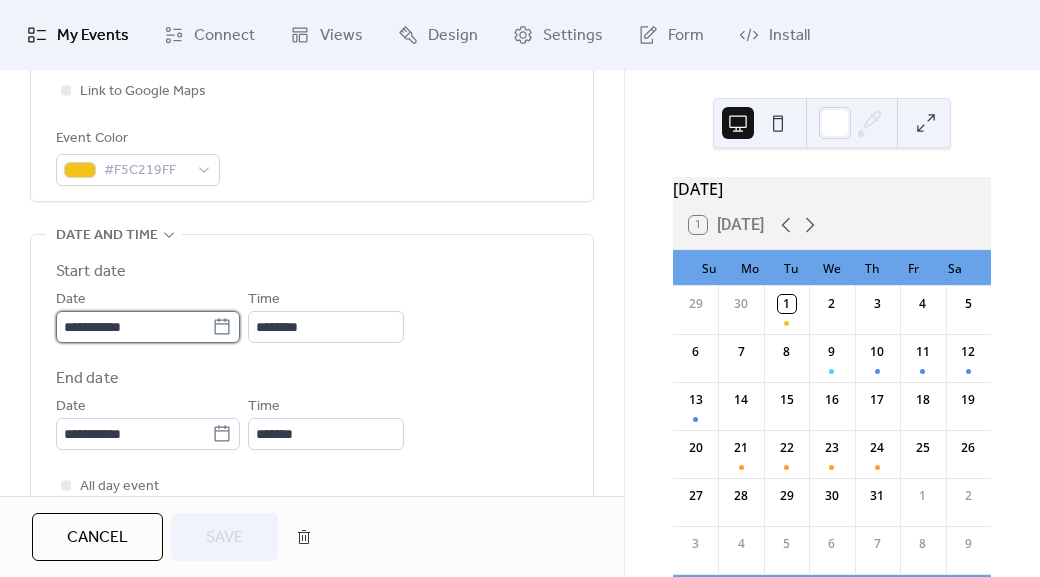 click on "**********" at bounding box center [134, 327] 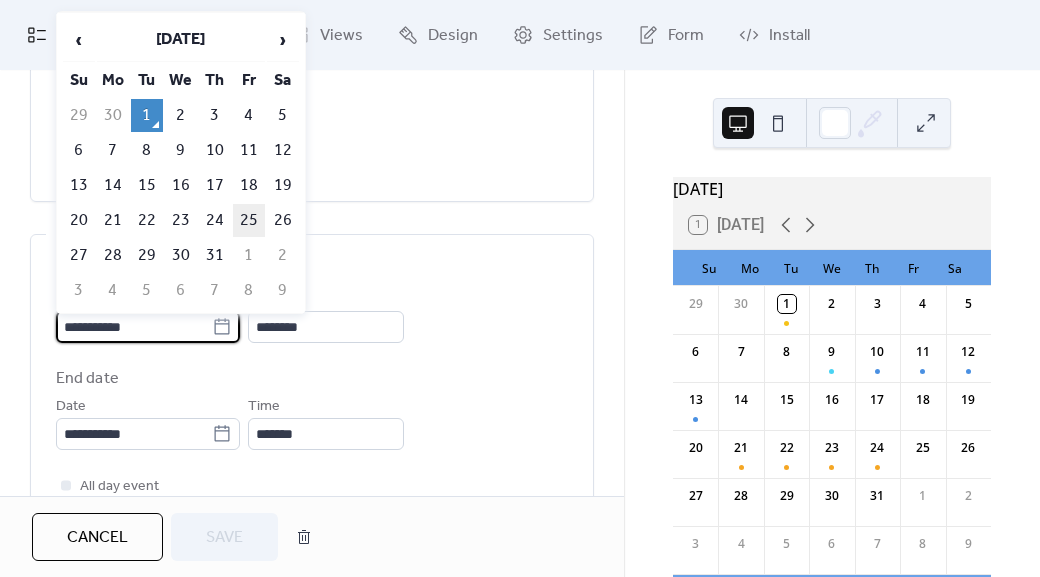 click on "25" at bounding box center [249, 220] 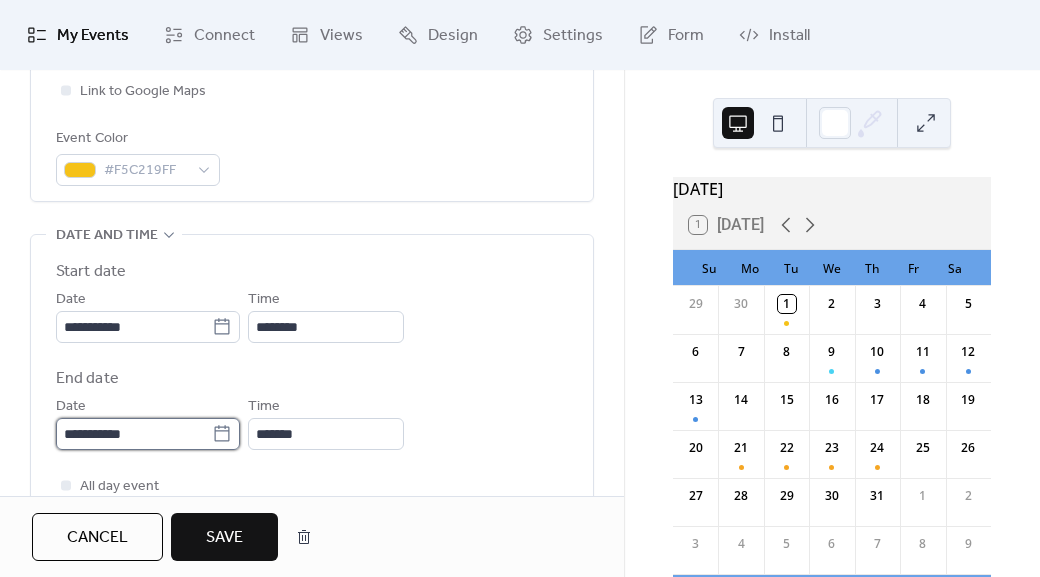 click on "**********" at bounding box center [134, 434] 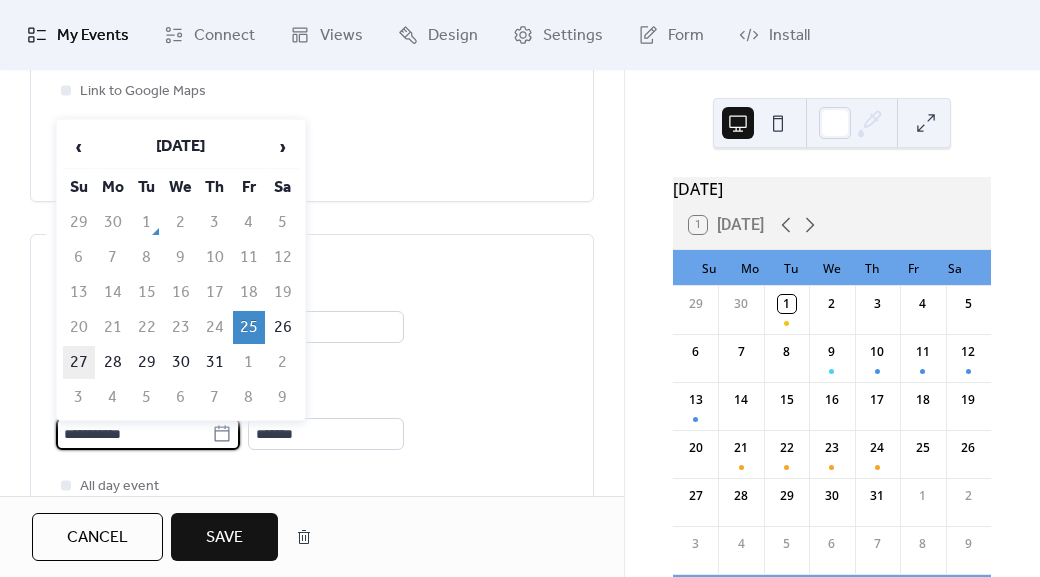 click on "27" at bounding box center (79, 362) 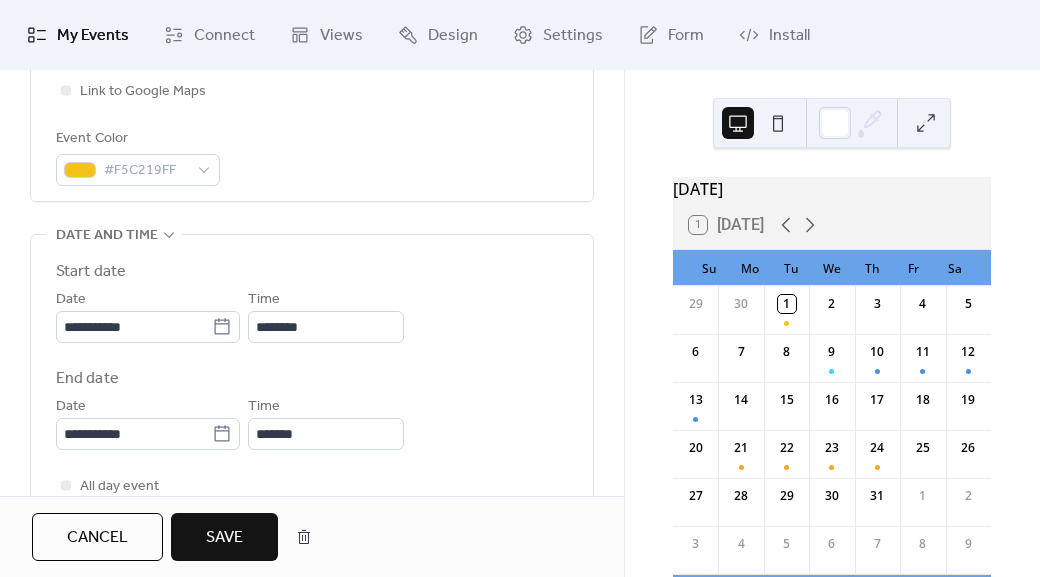 click on "Save" at bounding box center [224, 538] 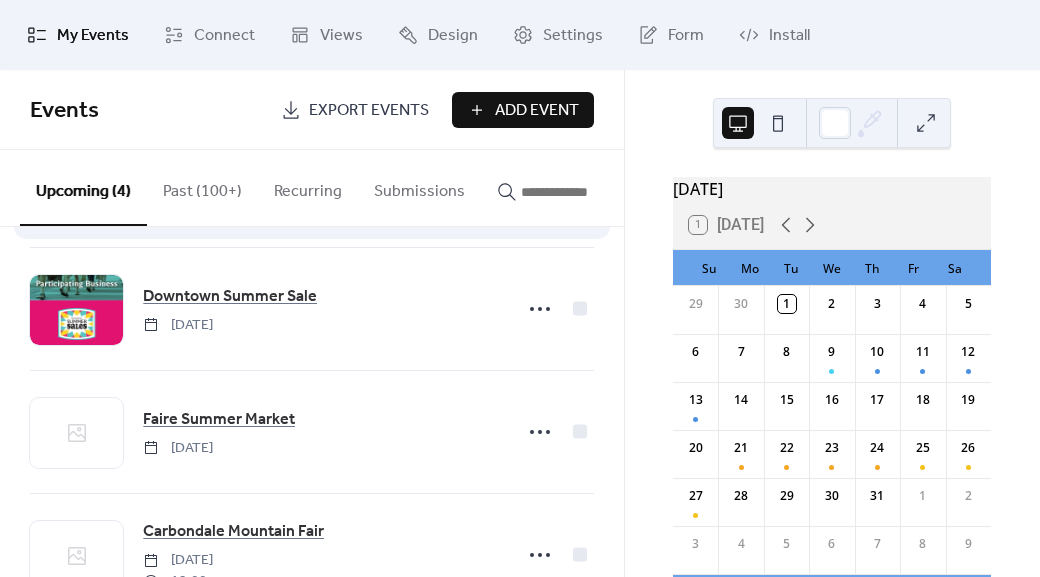 scroll, scrollTop: 205, scrollLeft: 0, axis: vertical 